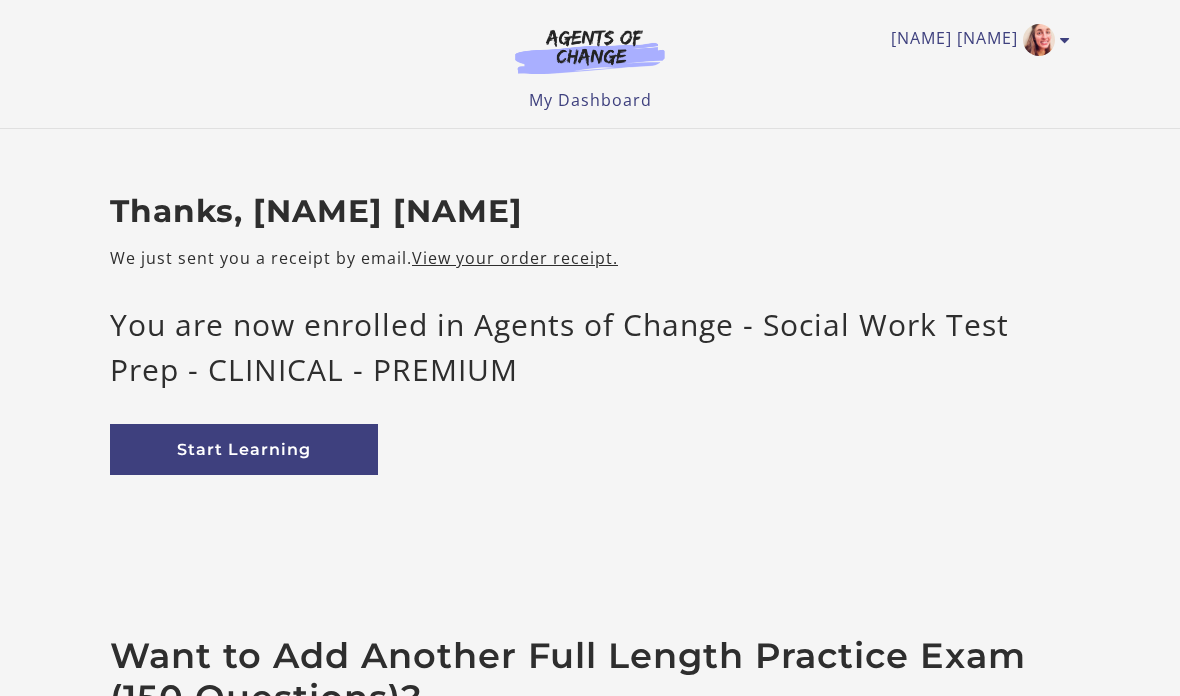 scroll, scrollTop: 80, scrollLeft: 0, axis: vertical 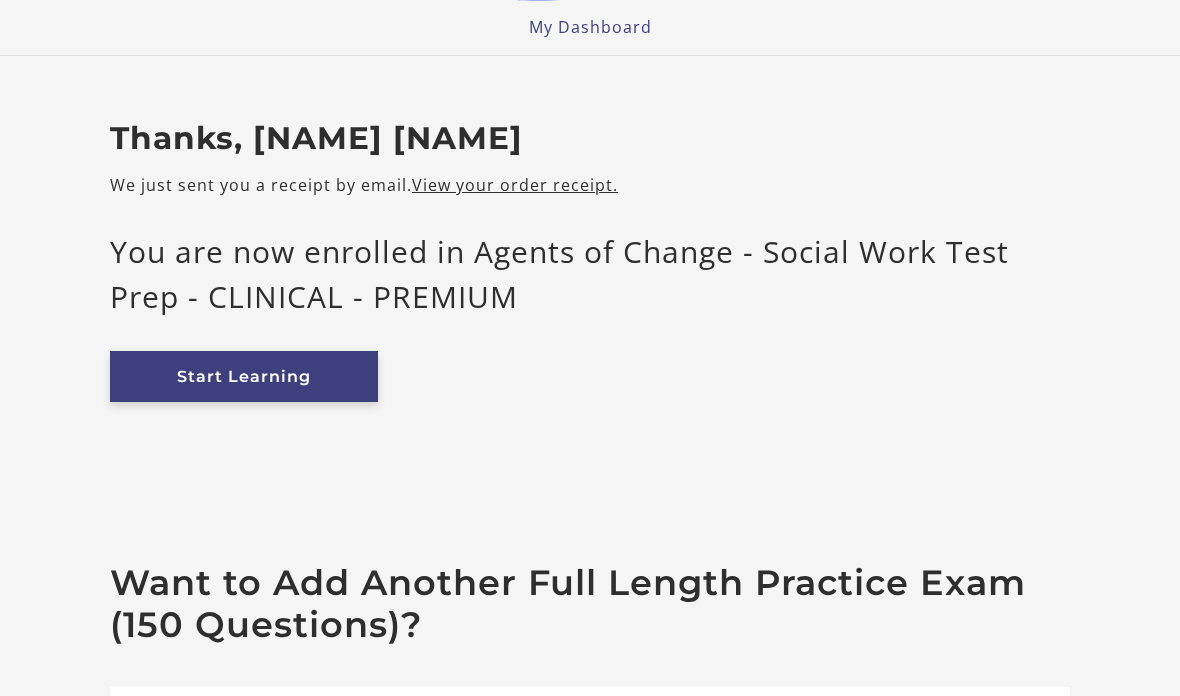 click on "Start Learning" at bounding box center [244, 376] 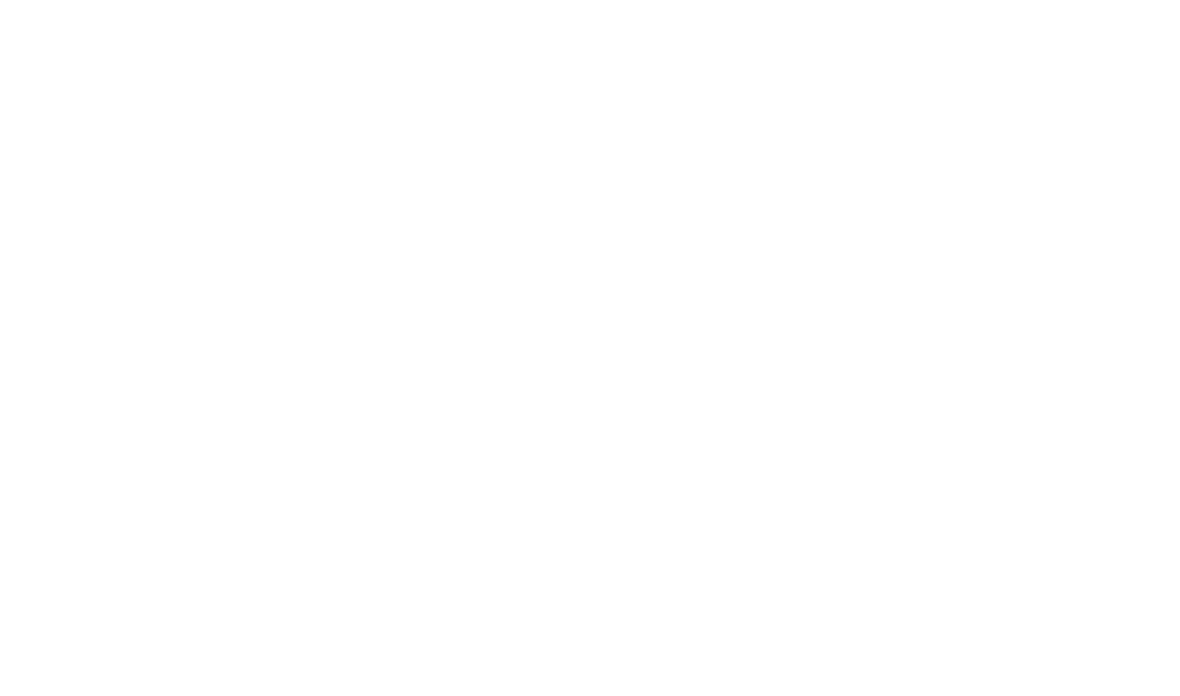 scroll, scrollTop: 0, scrollLeft: 0, axis: both 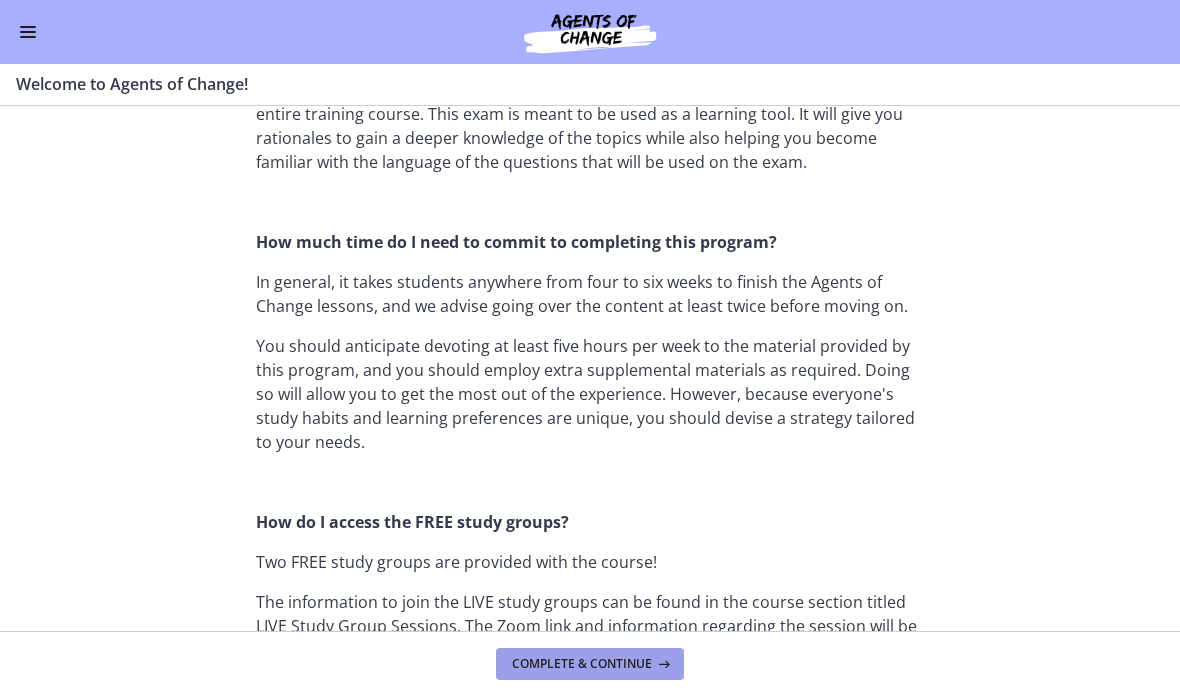 click on "Complete & continue" at bounding box center [582, 664] 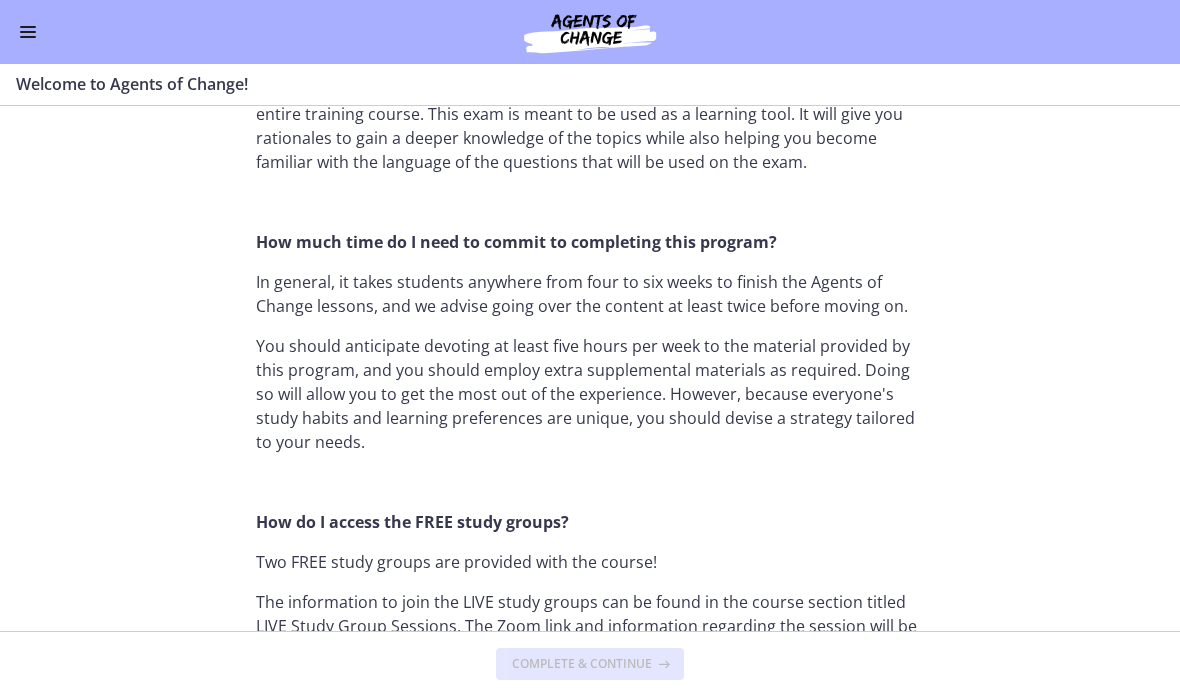 scroll, scrollTop: 0, scrollLeft: 0, axis: both 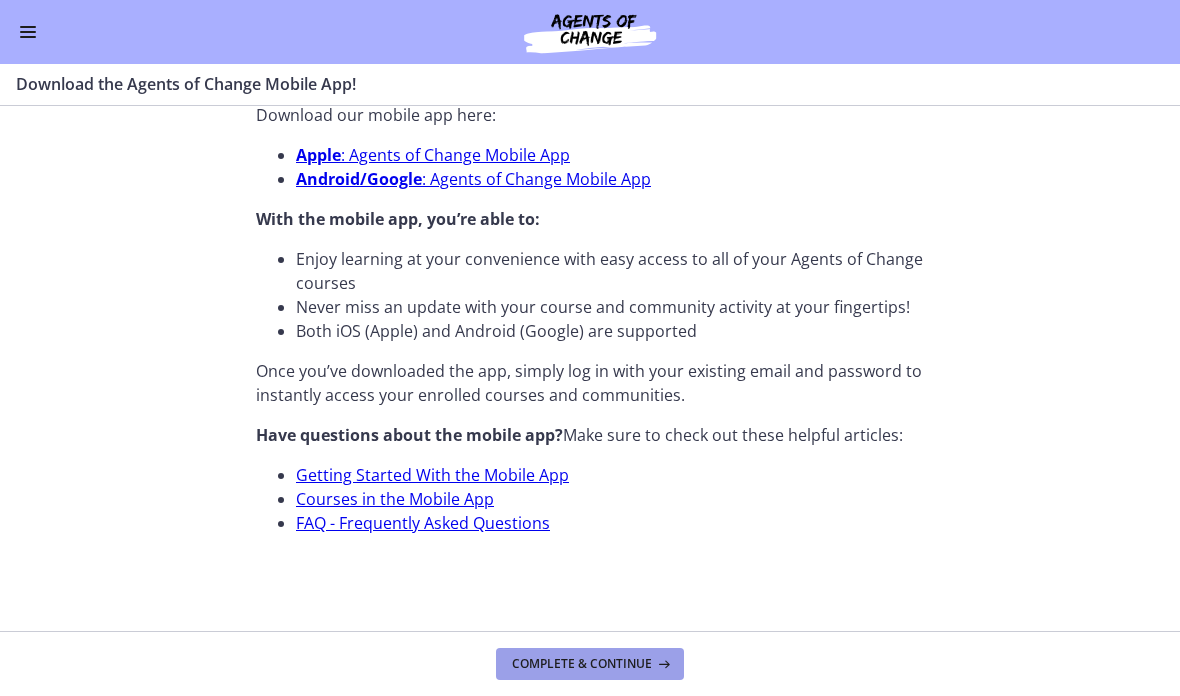 click on "Complete & continue" at bounding box center (590, 664) 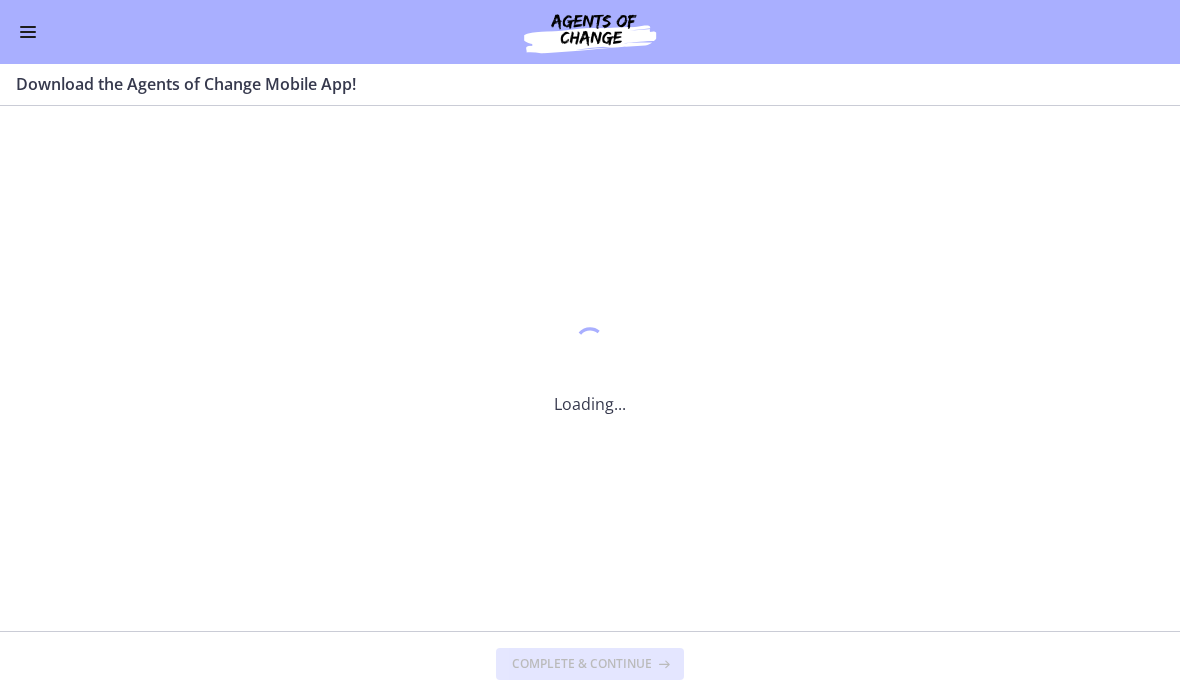scroll, scrollTop: 0, scrollLeft: 0, axis: both 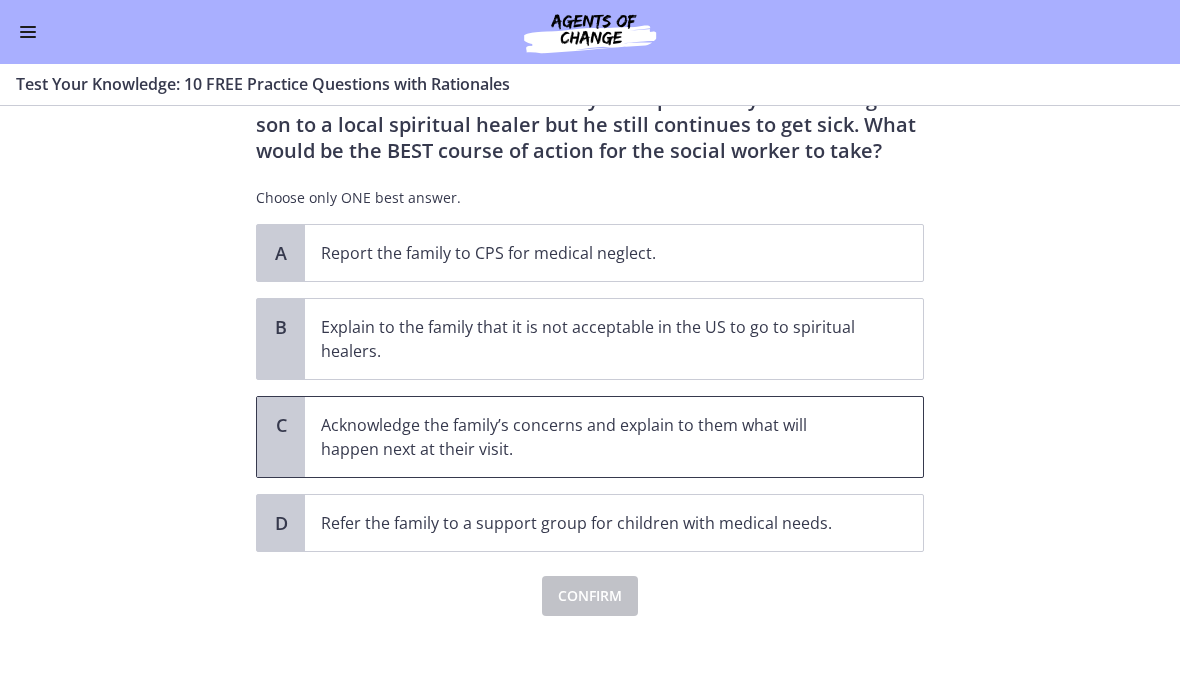 click on "Acknowledge the family’s concerns and explain to them what will happen next at their visit." at bounding box center [594, 437] 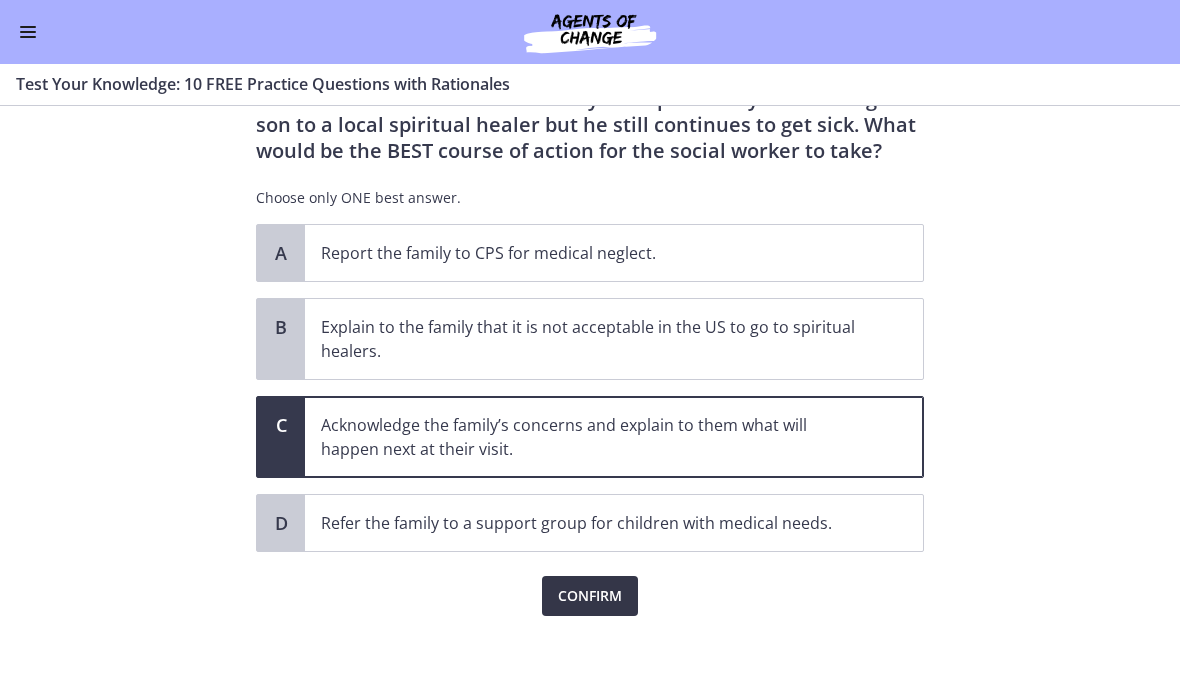 click on "Confirm" at bounding box center (590, 596) 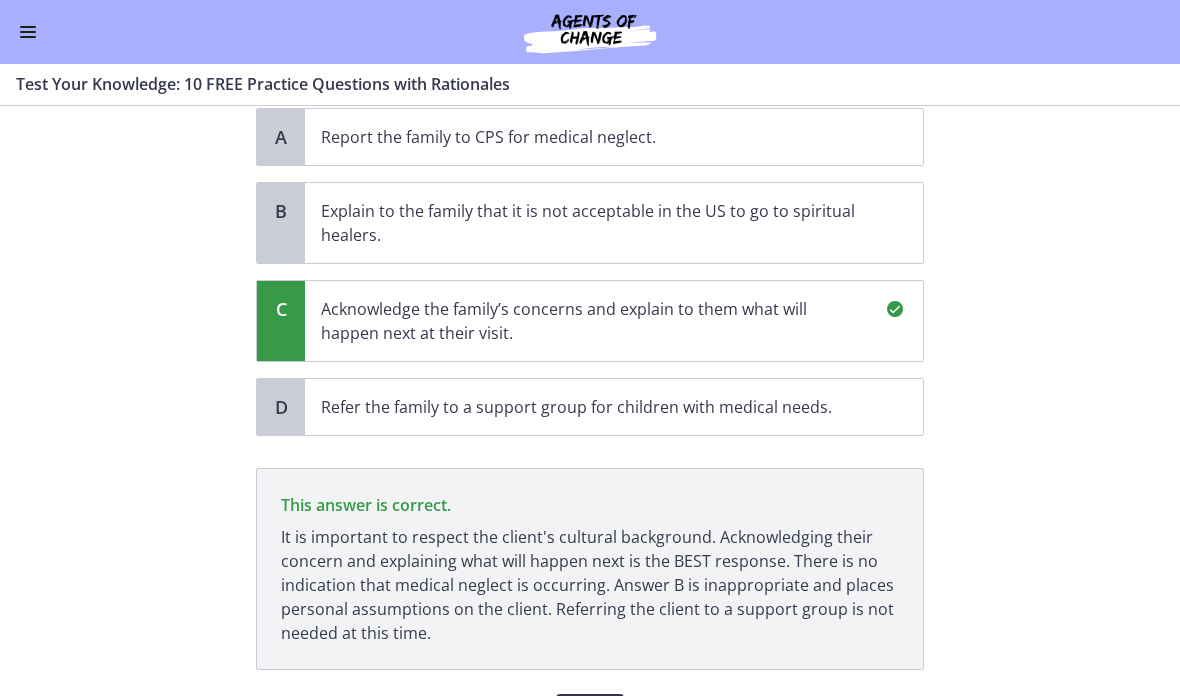 scroll, scrollTop: 422, scrollLeft: 0, axis: vertical 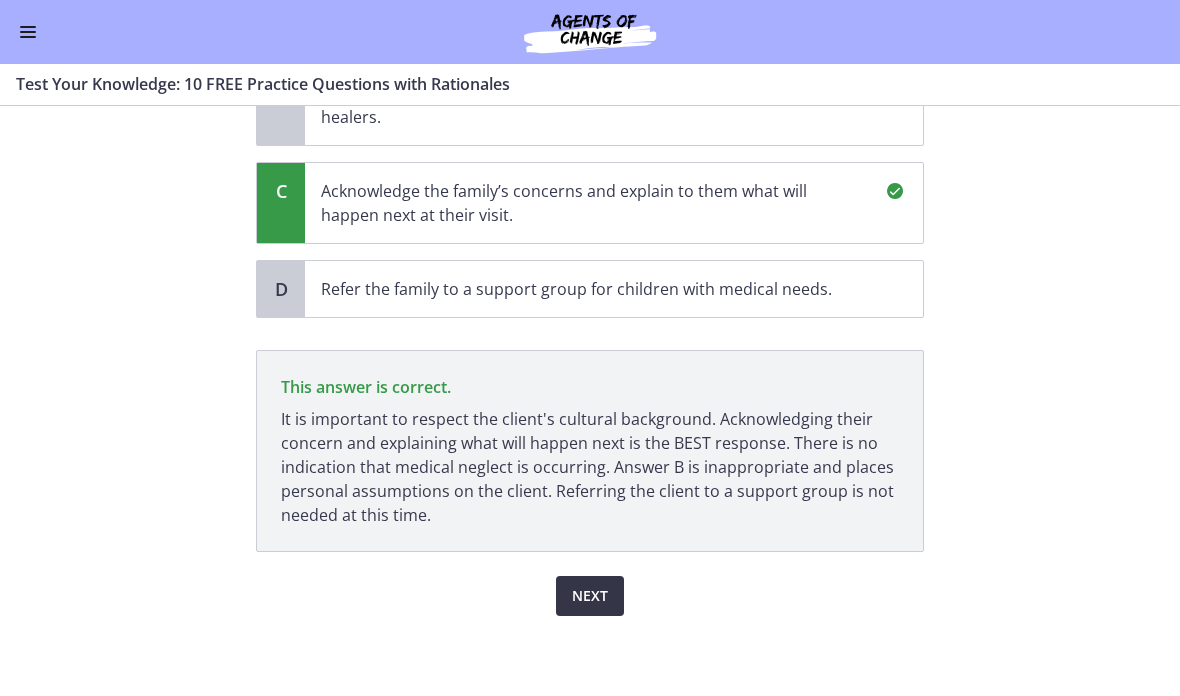 click on "Next" at bounding box center [590, 596] 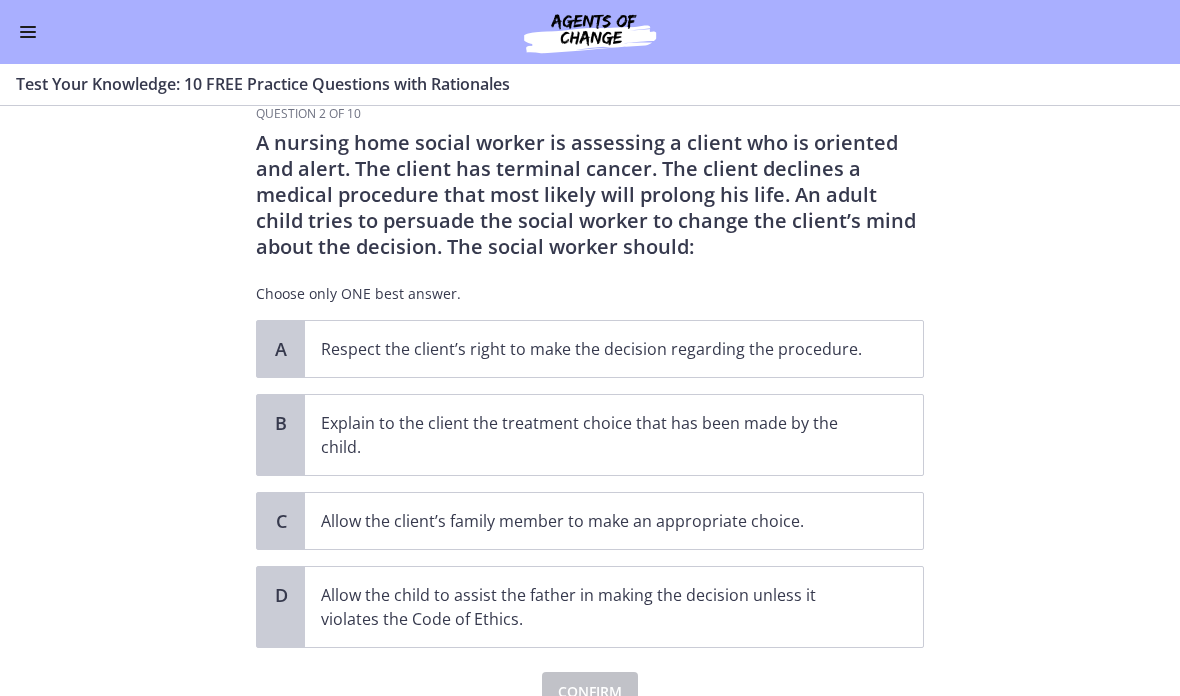 scroll, scrollTop: 41, scrollLeft: 0, axis: vertical 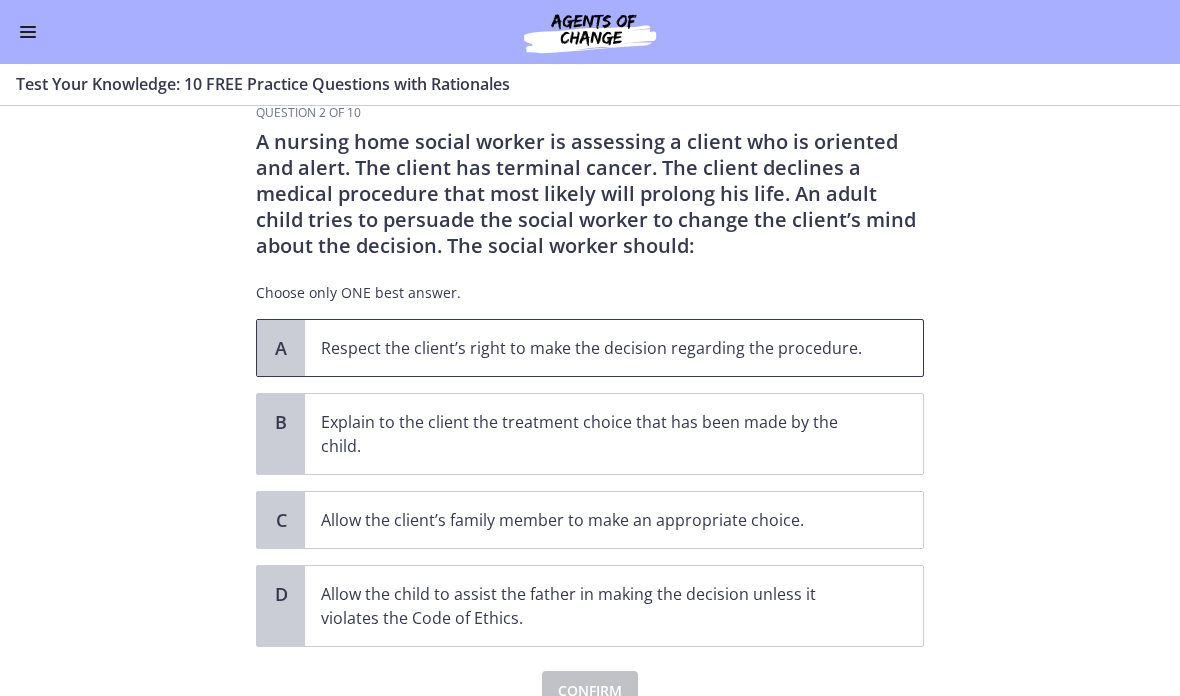 click on "Respect the client’s right to make the decision regarding the procedure." at bounding box center [594, 348] 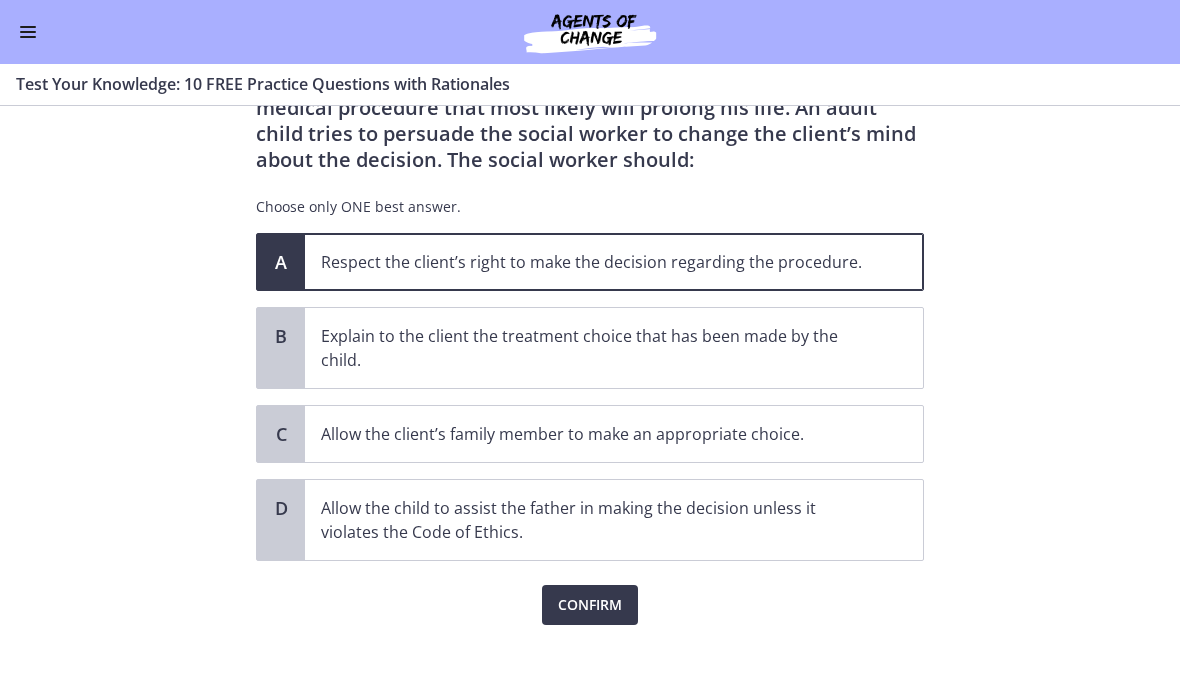 scroll, scrollTop: 134, scrollLeft: 0, axis: vertical 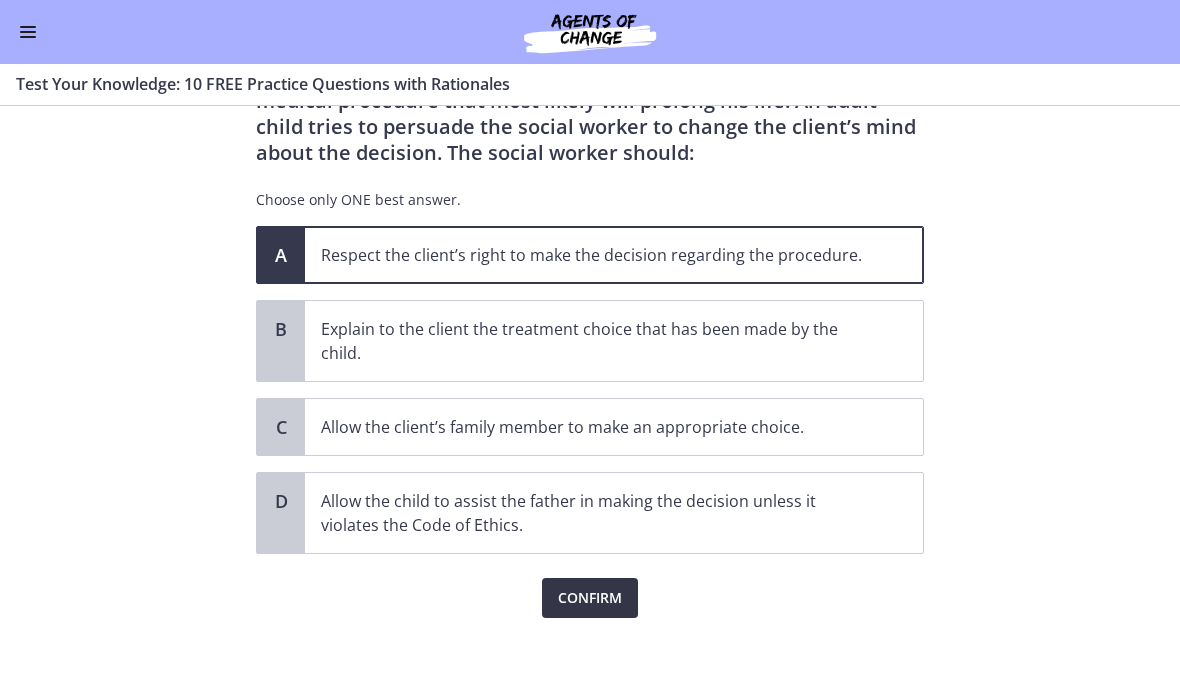click on "Confirm" at bounding box center [590, 598] 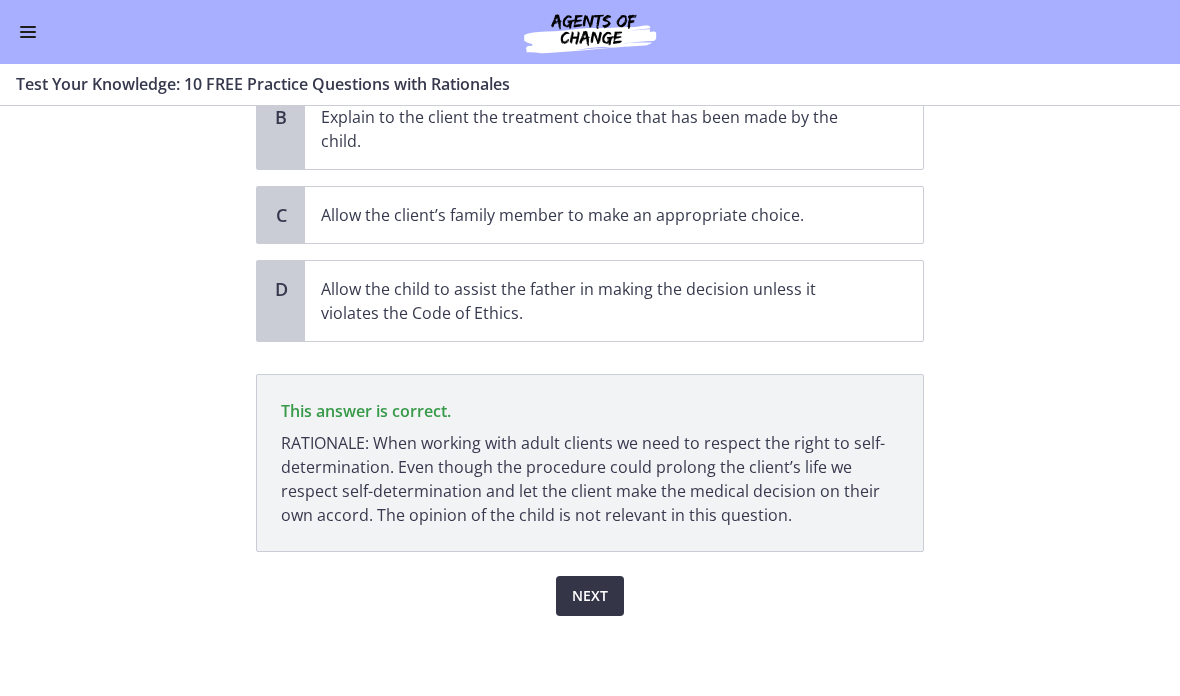 scroll, scrollTop: 346, scrollLeft: 0, axis: vertical 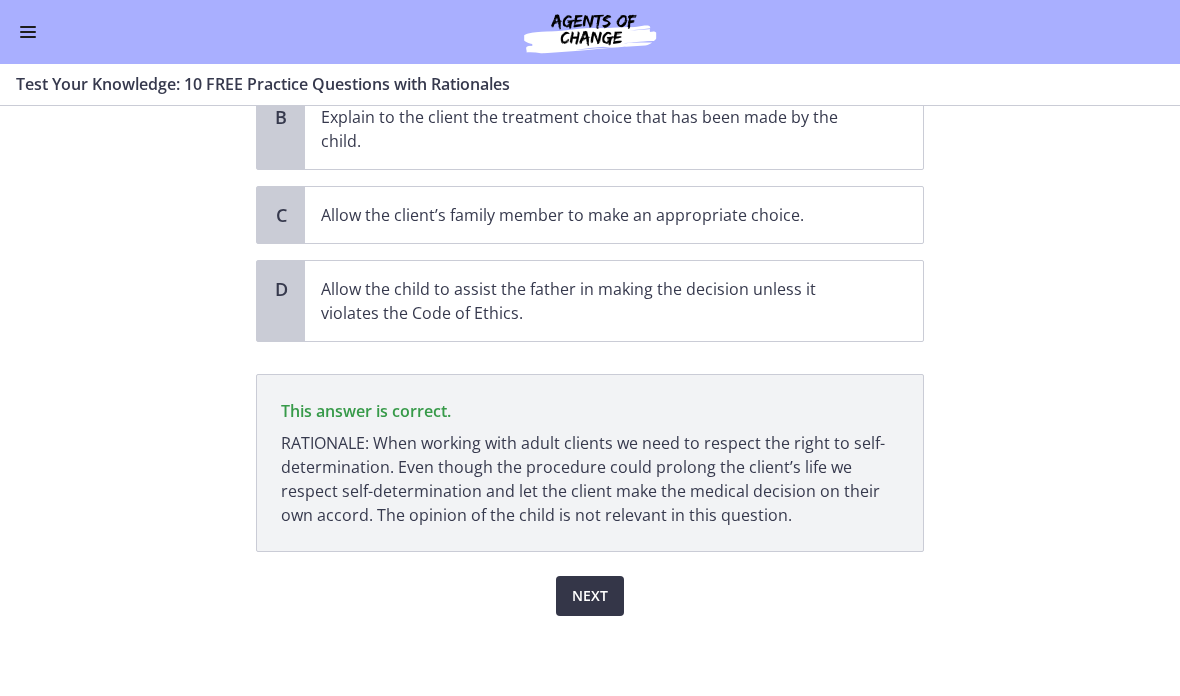 click on "Next" at bounding box center [590, 596] 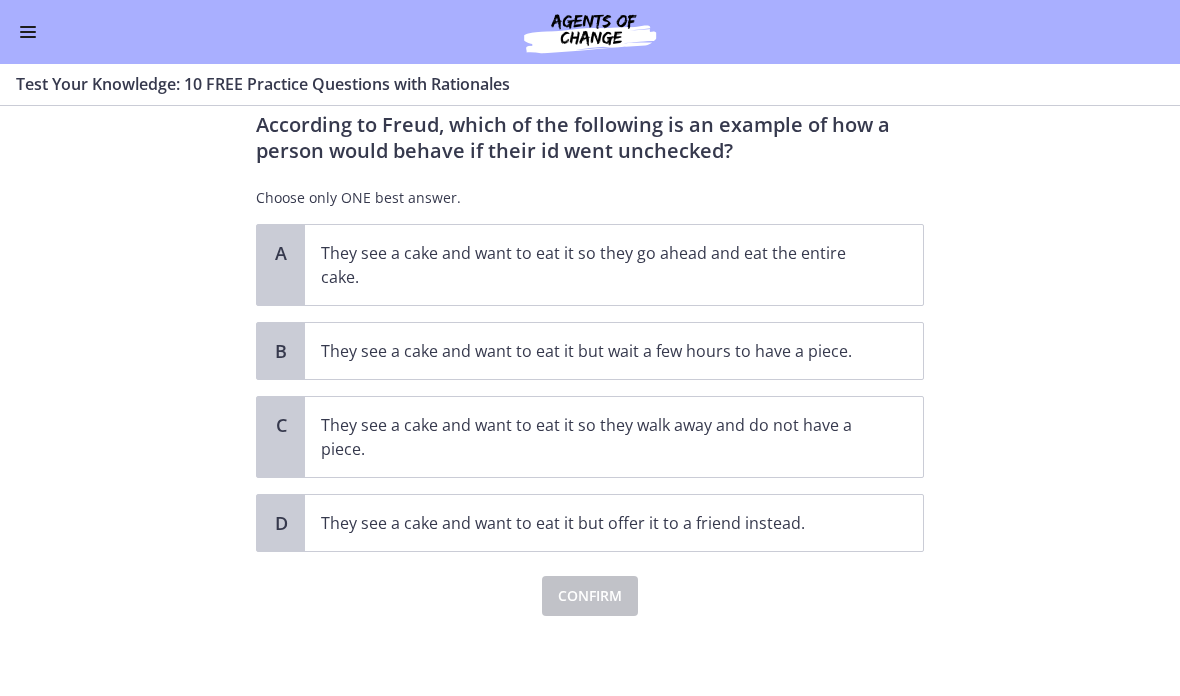 scroll, scrollTop: 58, scrollLeft: 0, axis: vertical 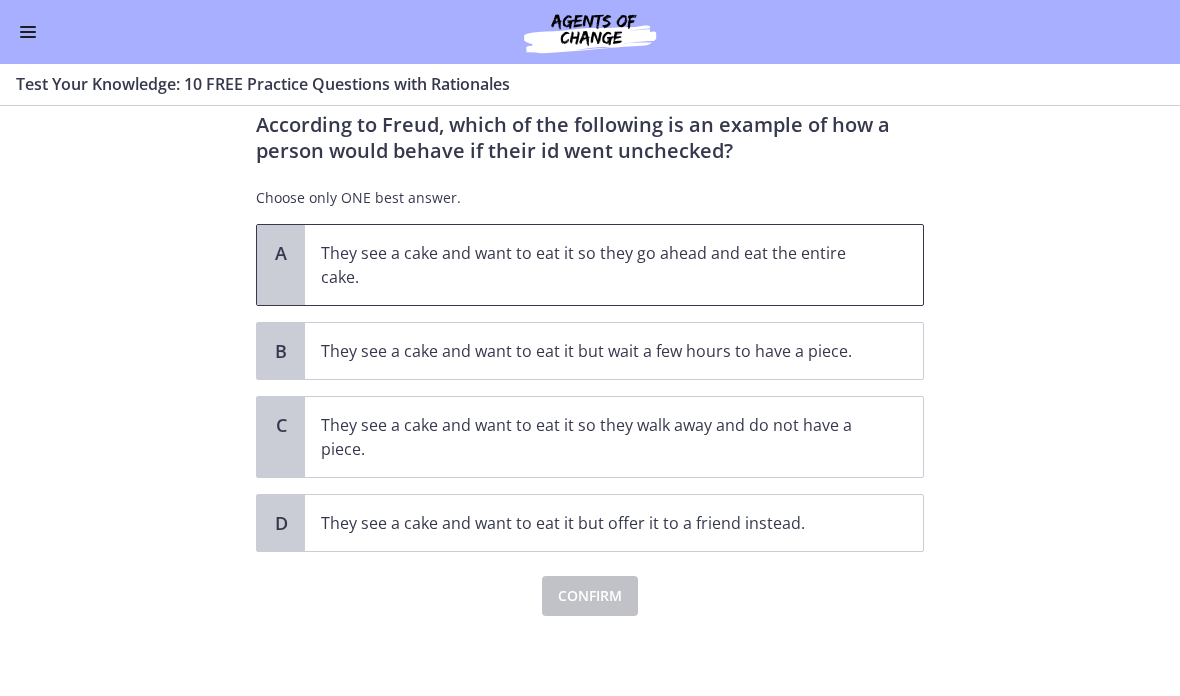 click on "They see a cake and want to eat it so they go ahead and eat the entire cake." at bounding box center (594, 265) 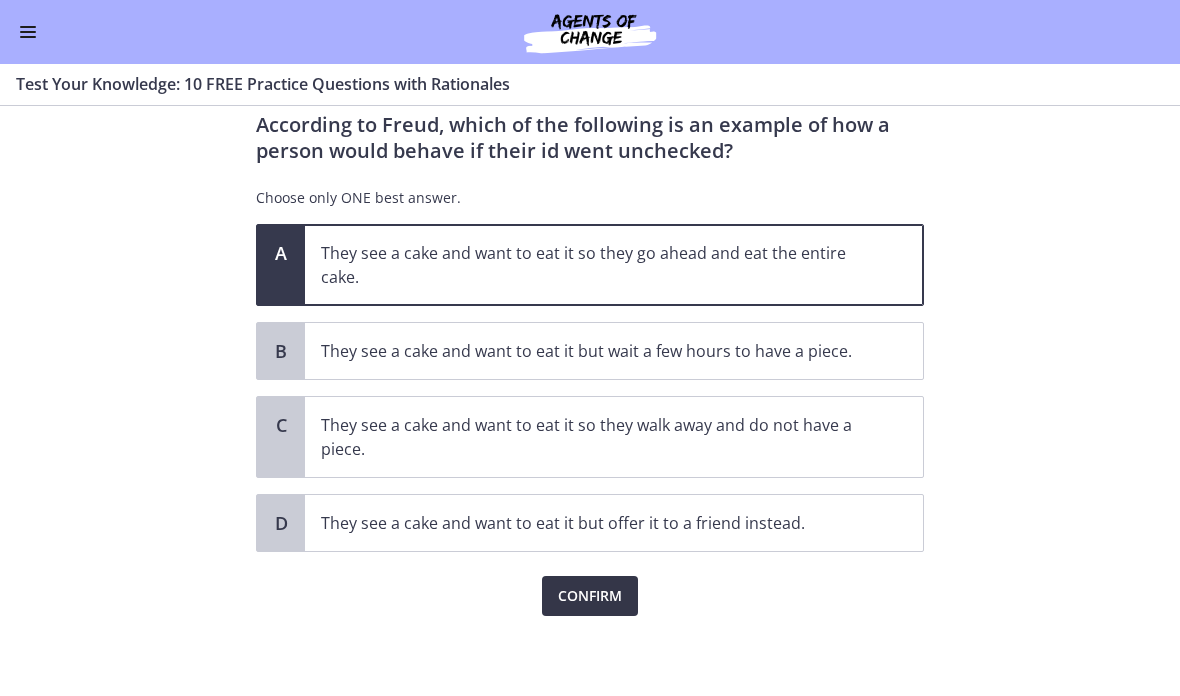 click on "Confirm" at bounding box center (590, 596) 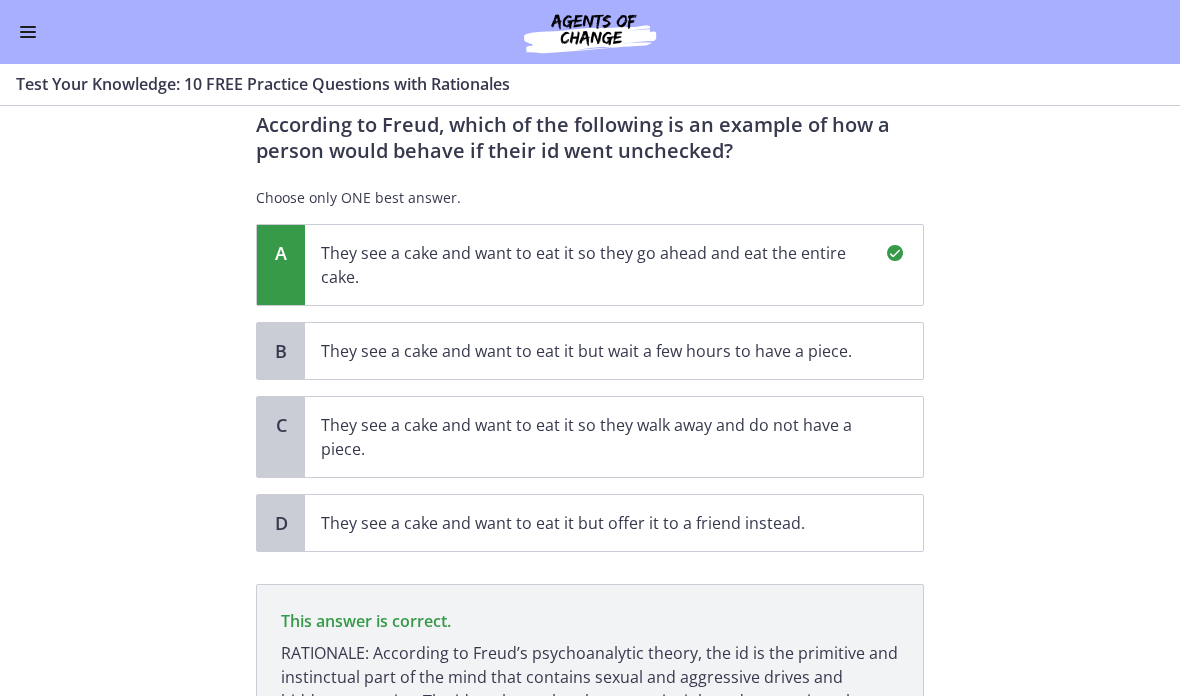 scroll, scrollTop: 268, scrollLeft: 0, axis: vertical 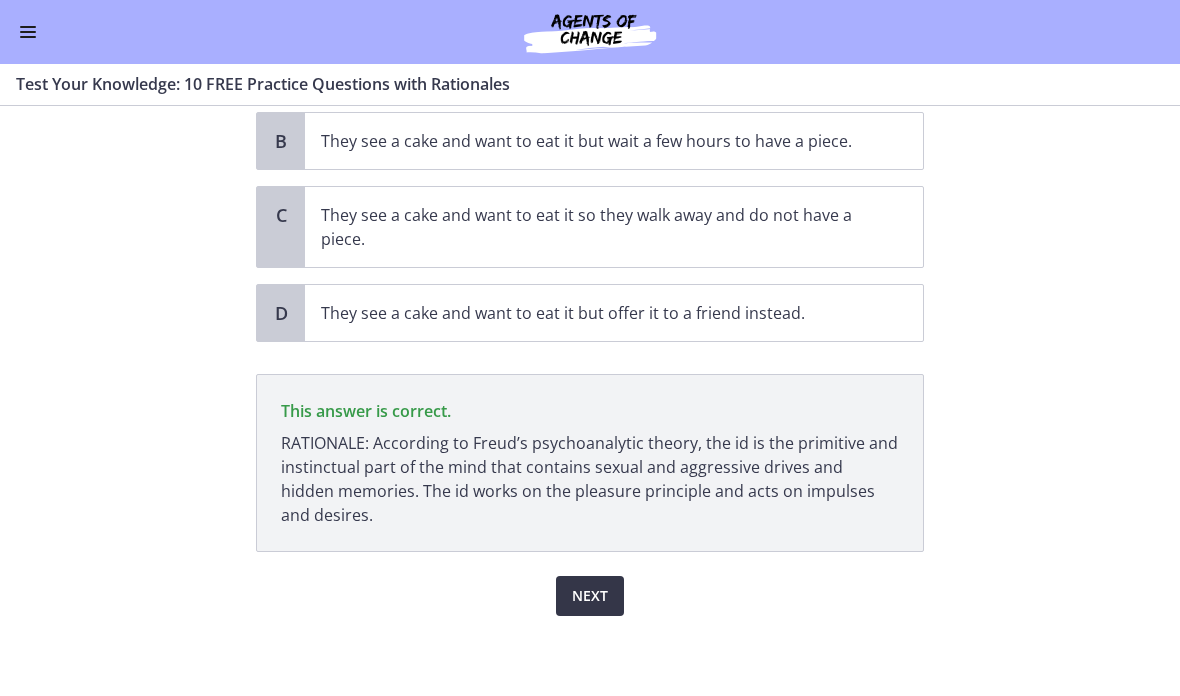 click on "Next" at bounding box center (590, 596) 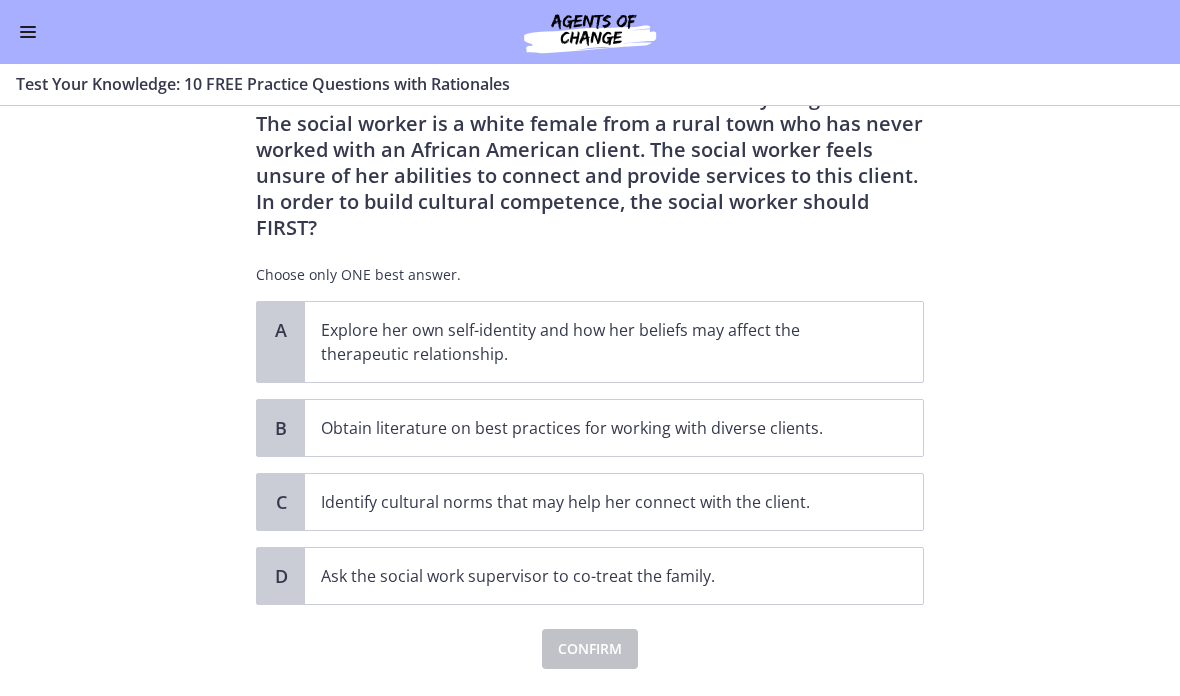 scroll, scrollTop: 112, scrollLeft: 0, axis: vertical 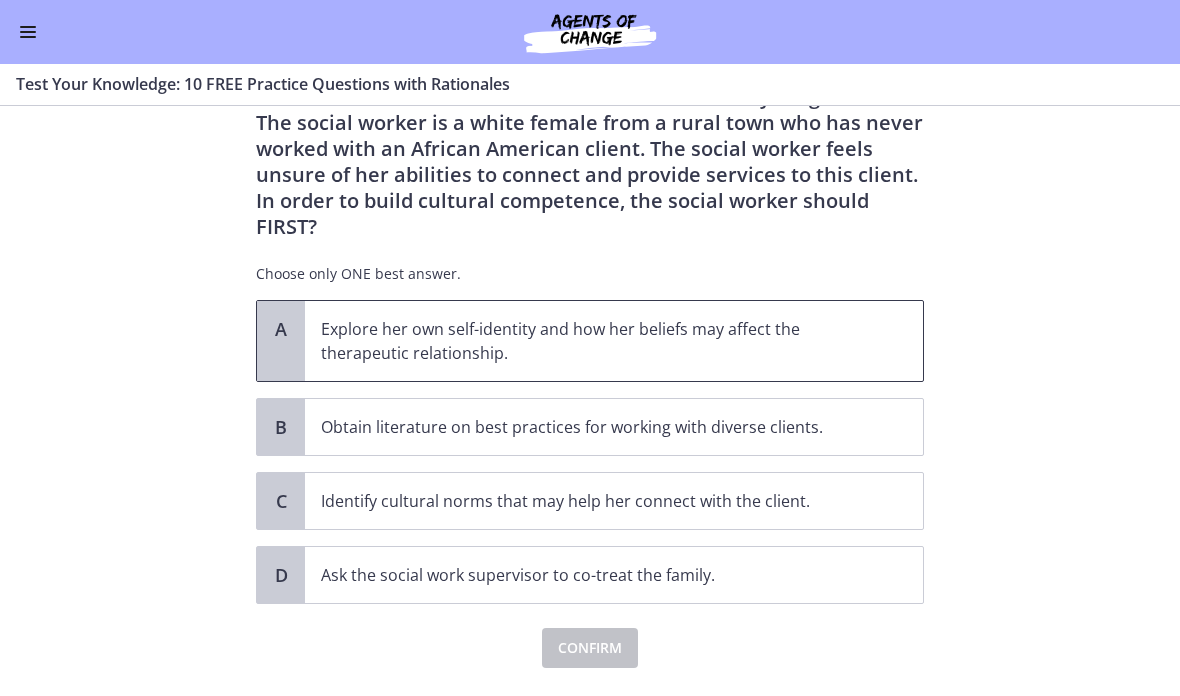click on "Explore her own self-identity and how her beliefs may affect the therapeutic relationship." at bounding box center (594, 341) 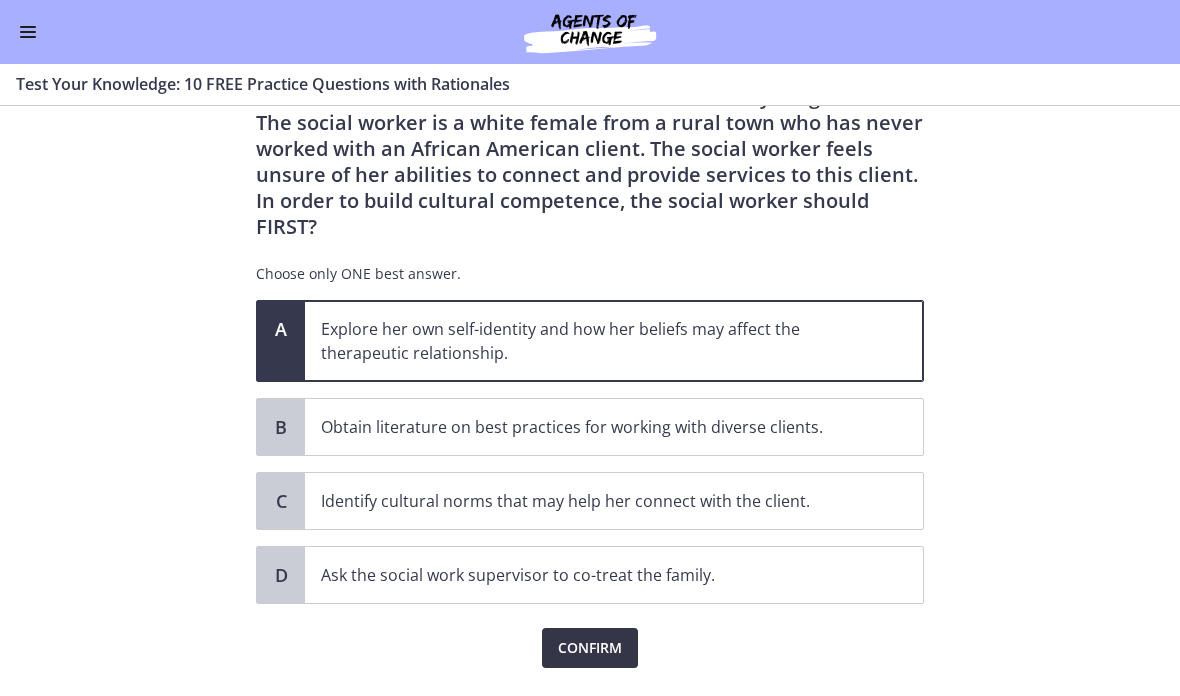 click on "Confirm" at bounding box center [590, 648] 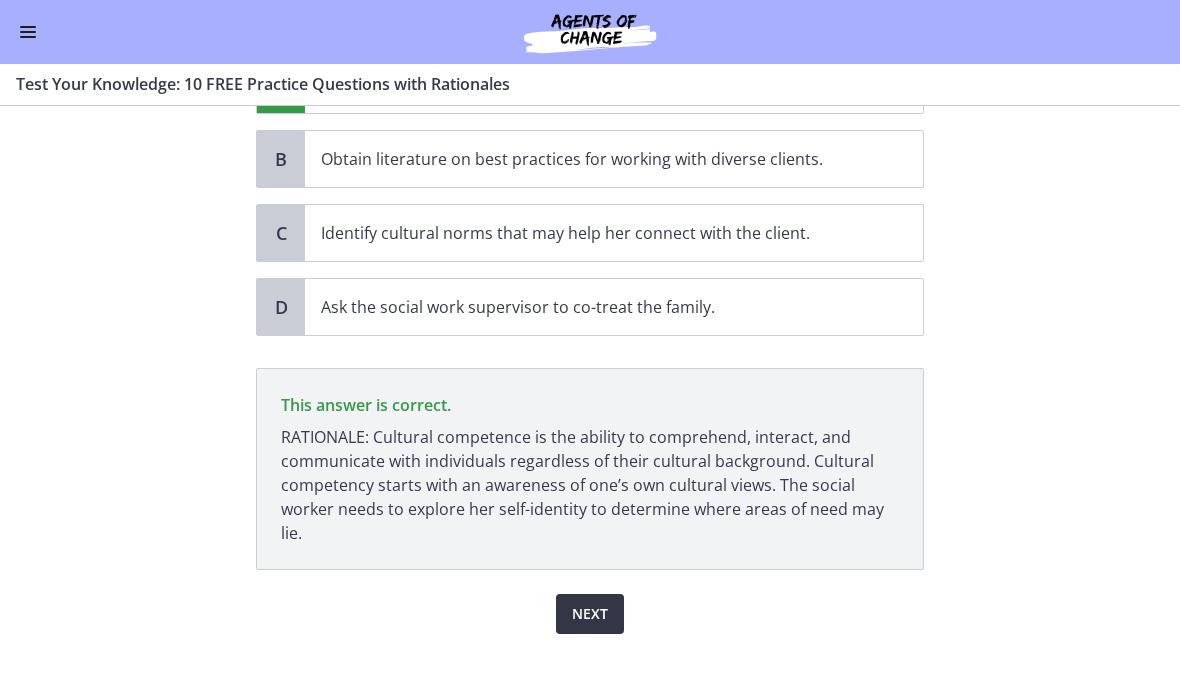 scroll, scrollTop: 398, scrollLeft: 0, axis: vertical 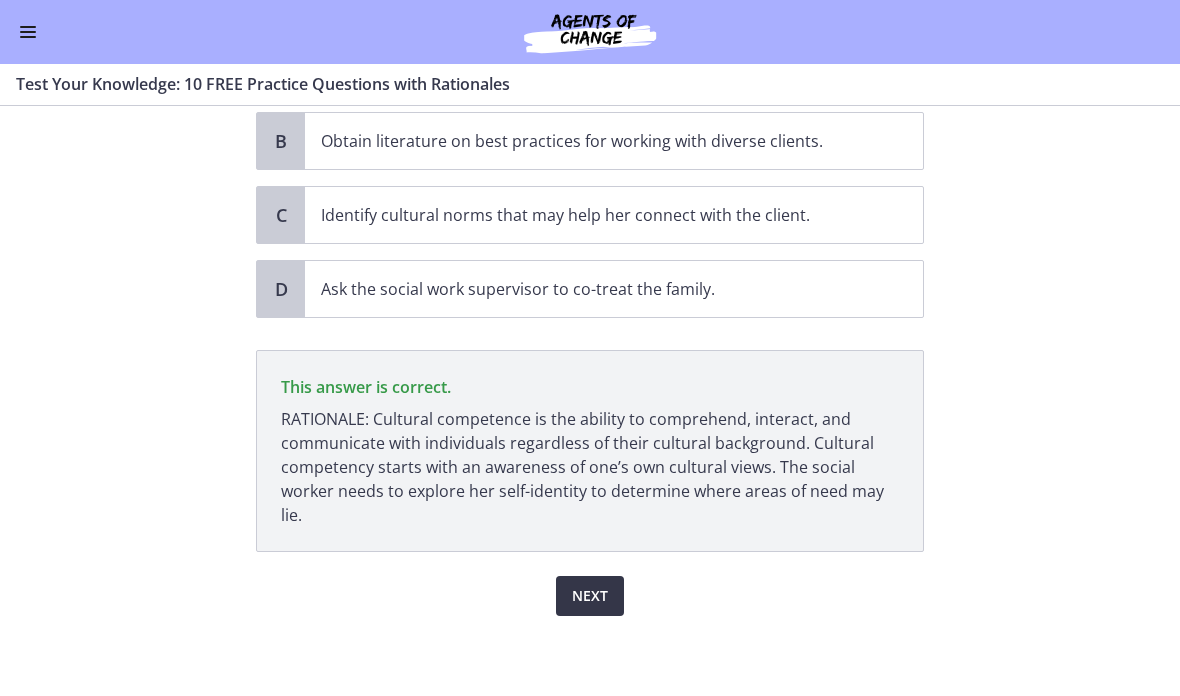 click on "Next" at bounding box center [590, 596] 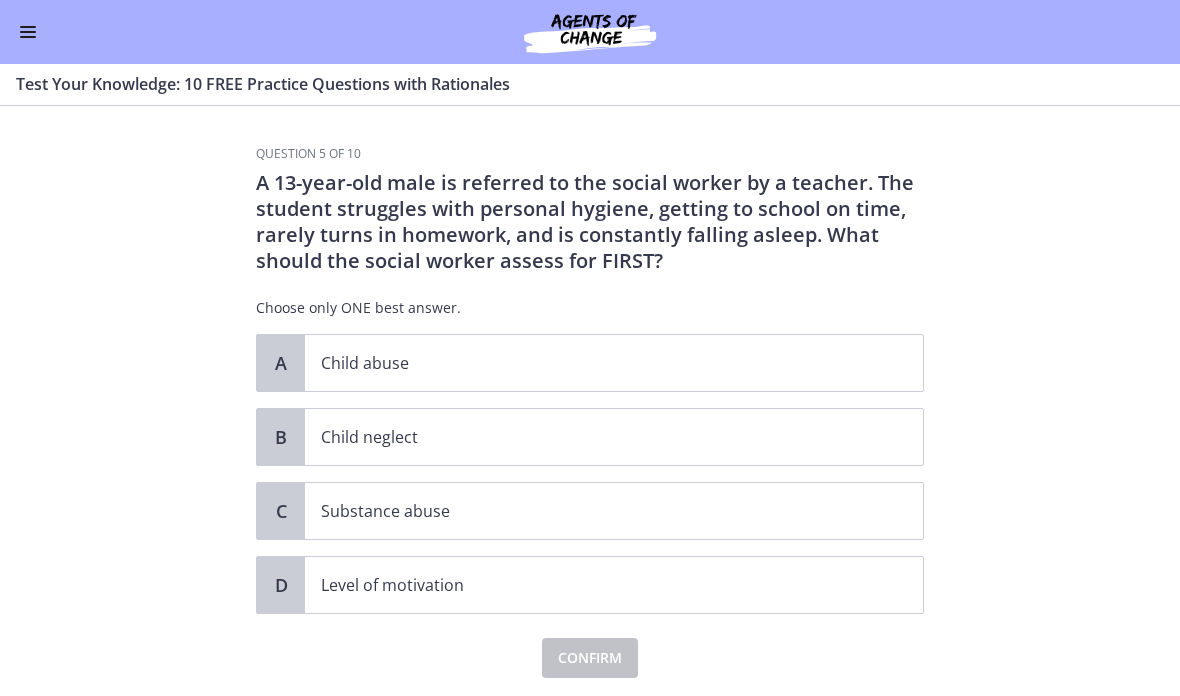 scroll, scrollTop: 0, scrollLeft: 0, axis: both 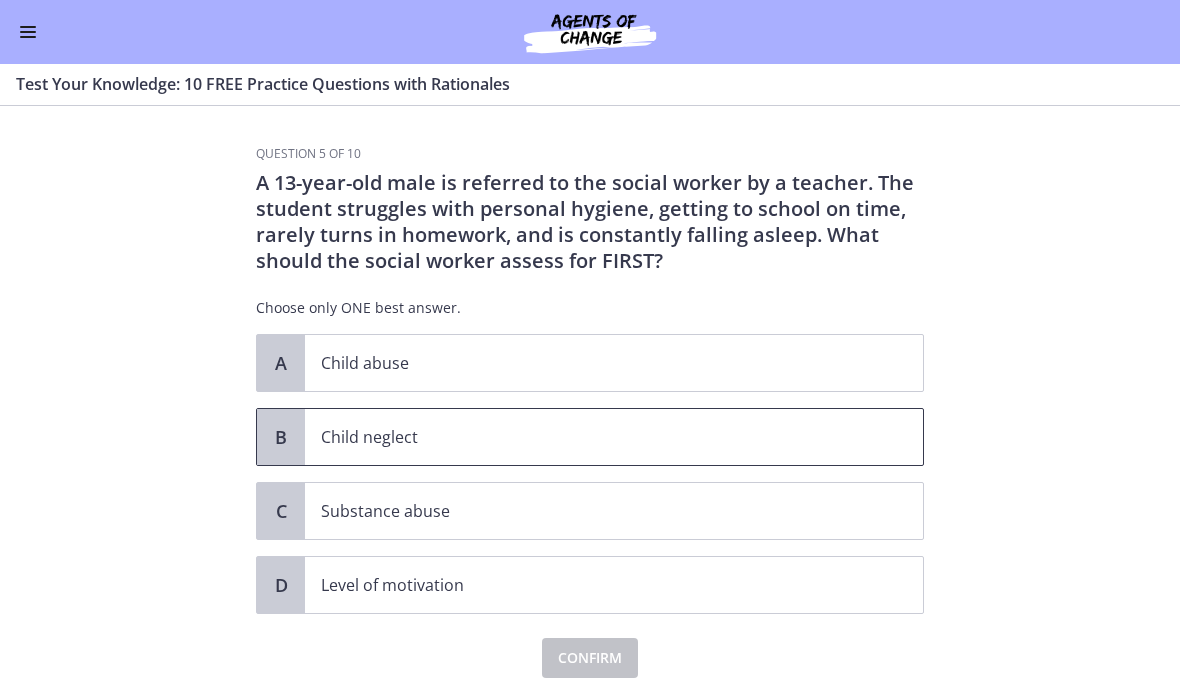 click on "Child neglect" at bounding box center [614, 437] 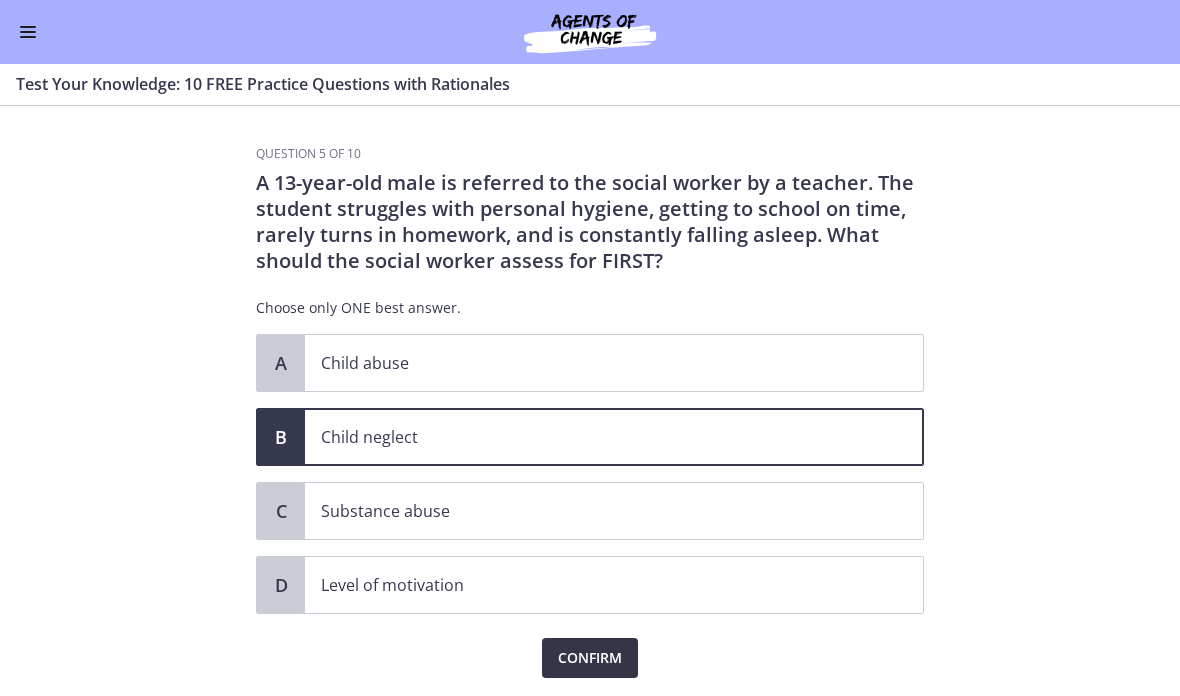 click on "Confirm" at bounding box center (590, 658) 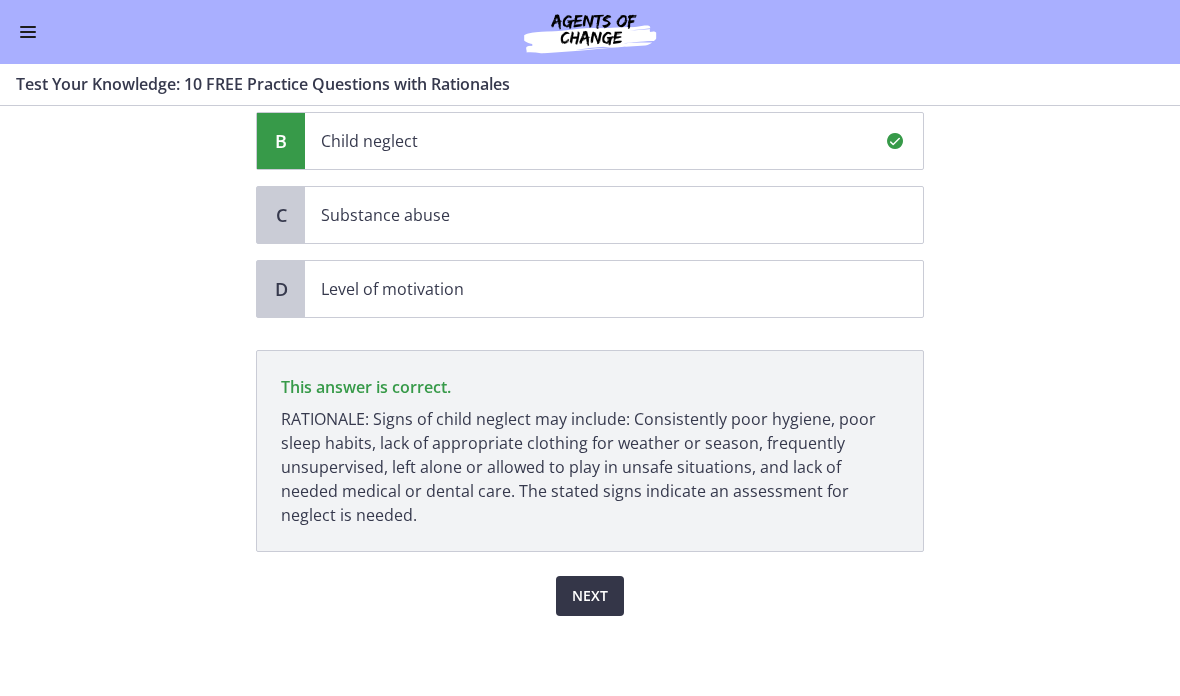 scroll, scrollTop: 296, scrollLeft: 0, axis: vertical 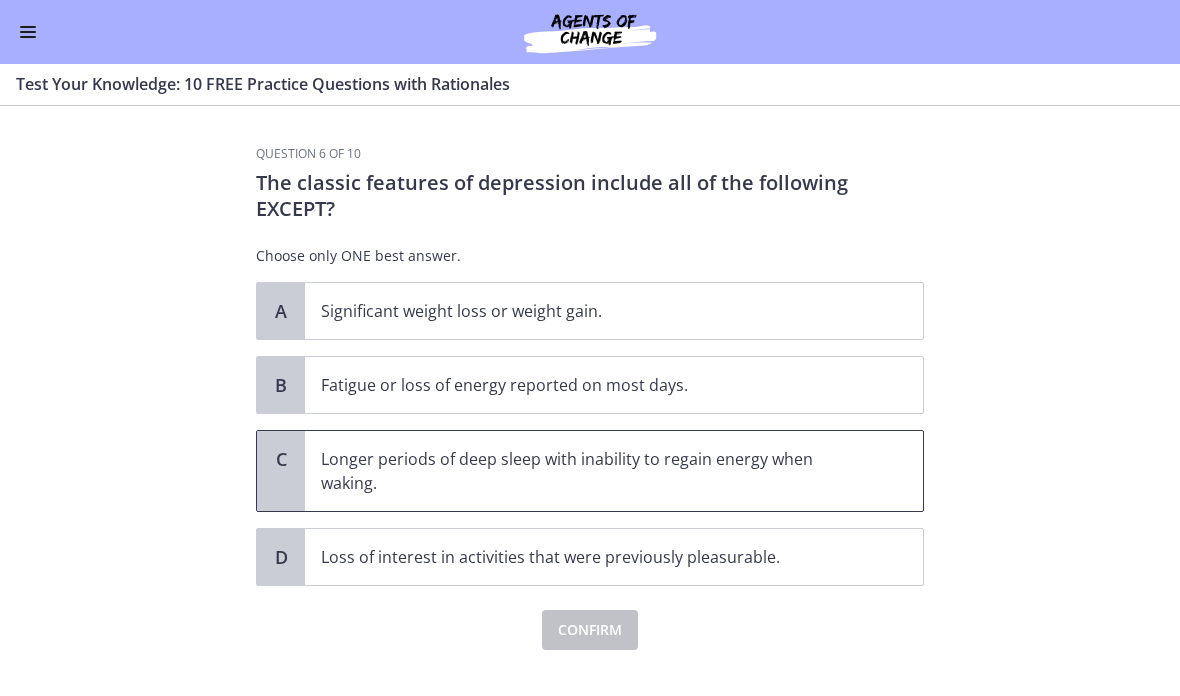 click on "Longer periods of deep sleep with inability to regain energy when waking." at bounding box center [594, 471] 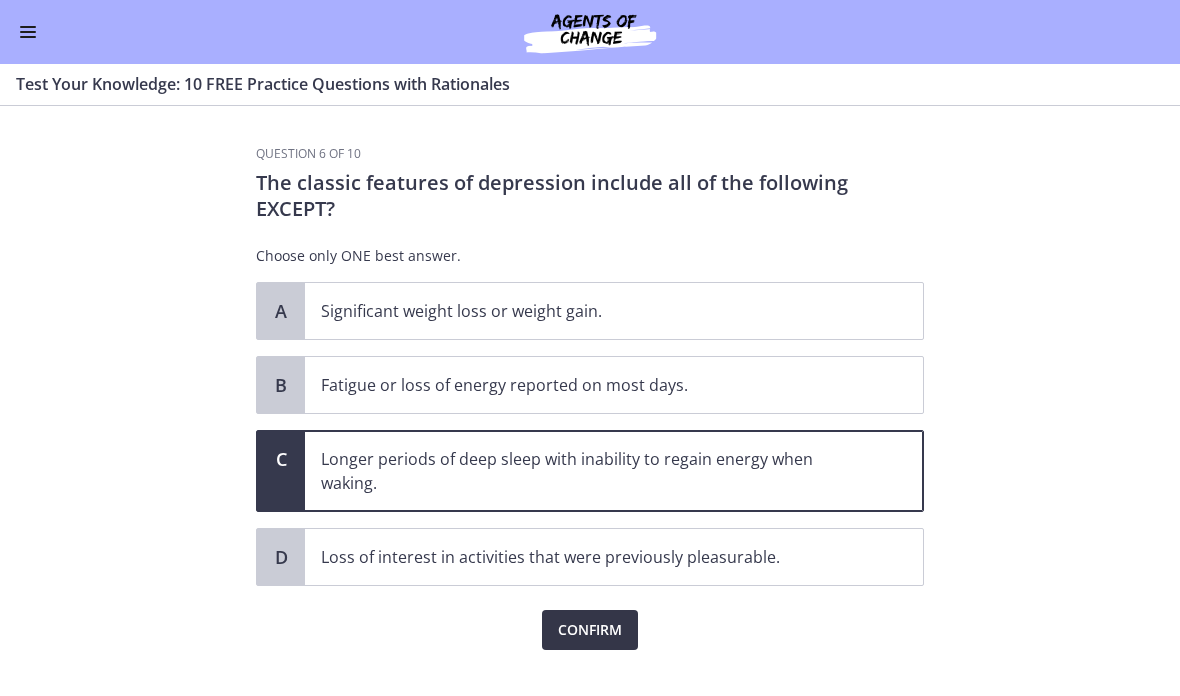click on "Confirm" at bounding box center [590, 630] 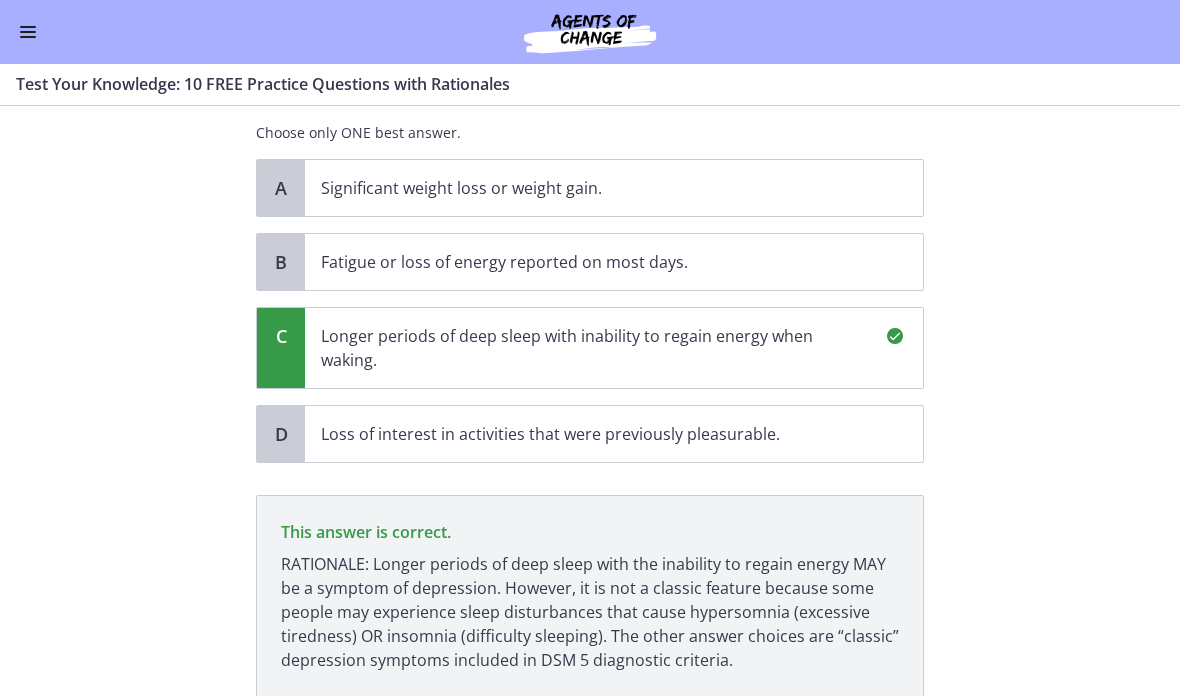 scroll, scrollTop: 268, scrollLeft: 0, axis: vertical 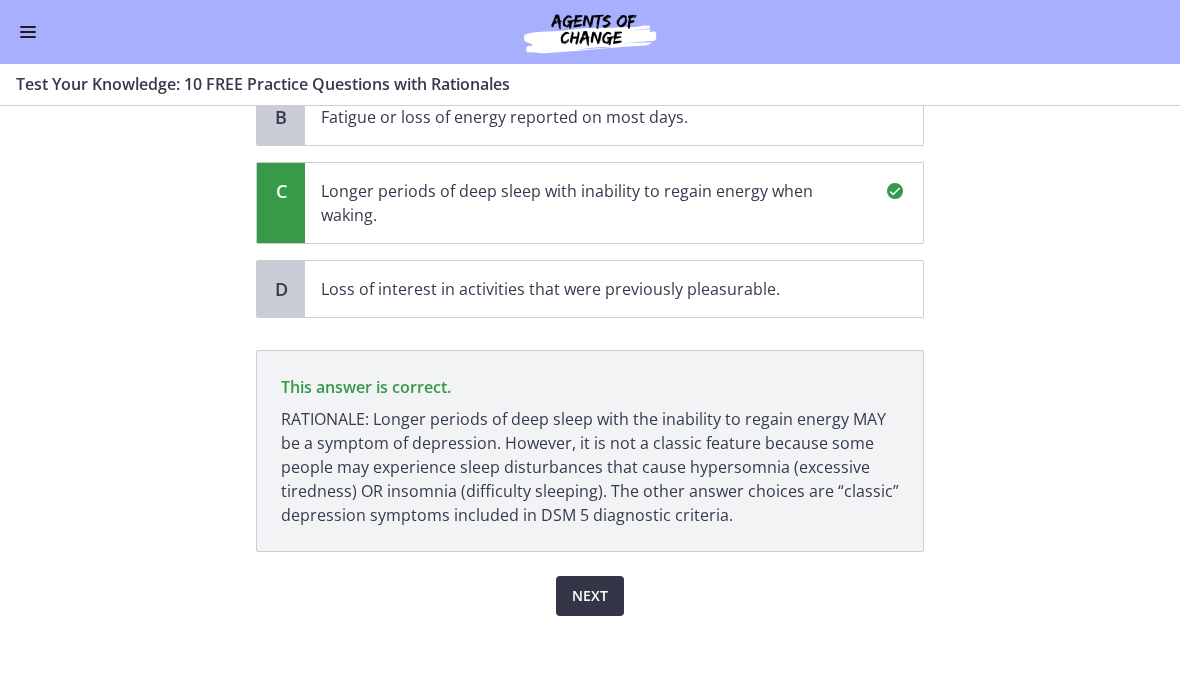click on "Next" at bounding box center (590, 596) 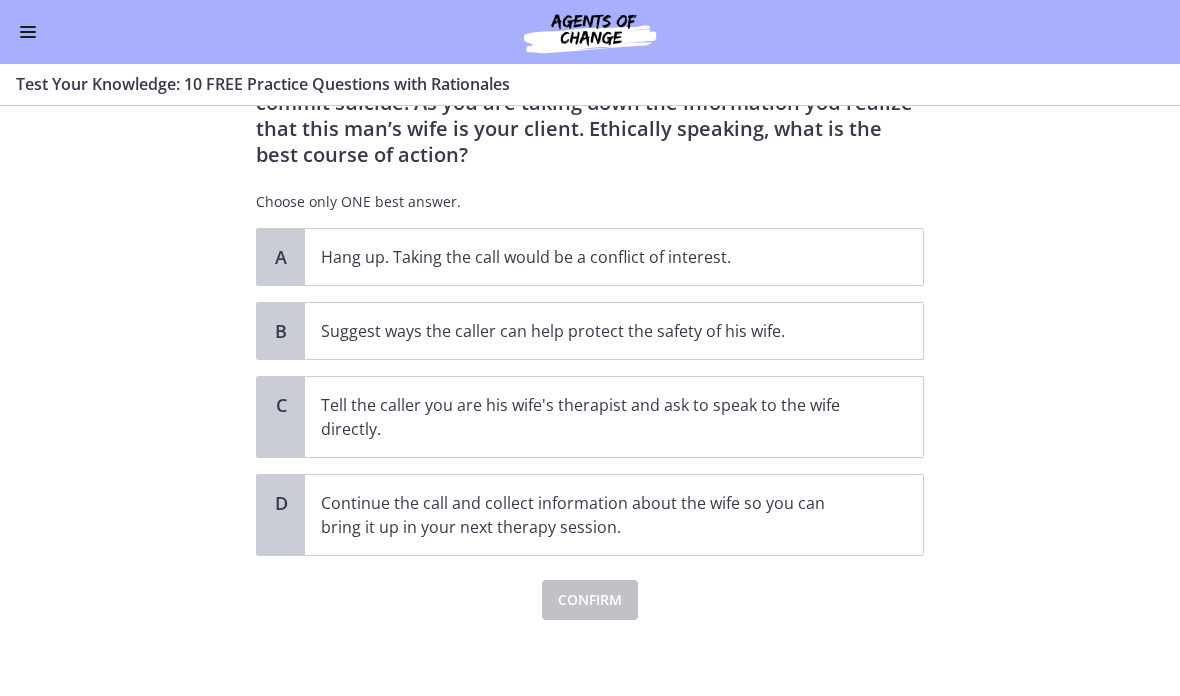 scroll, scrollTop: 159, scrollLeft: 0, axis: vertical 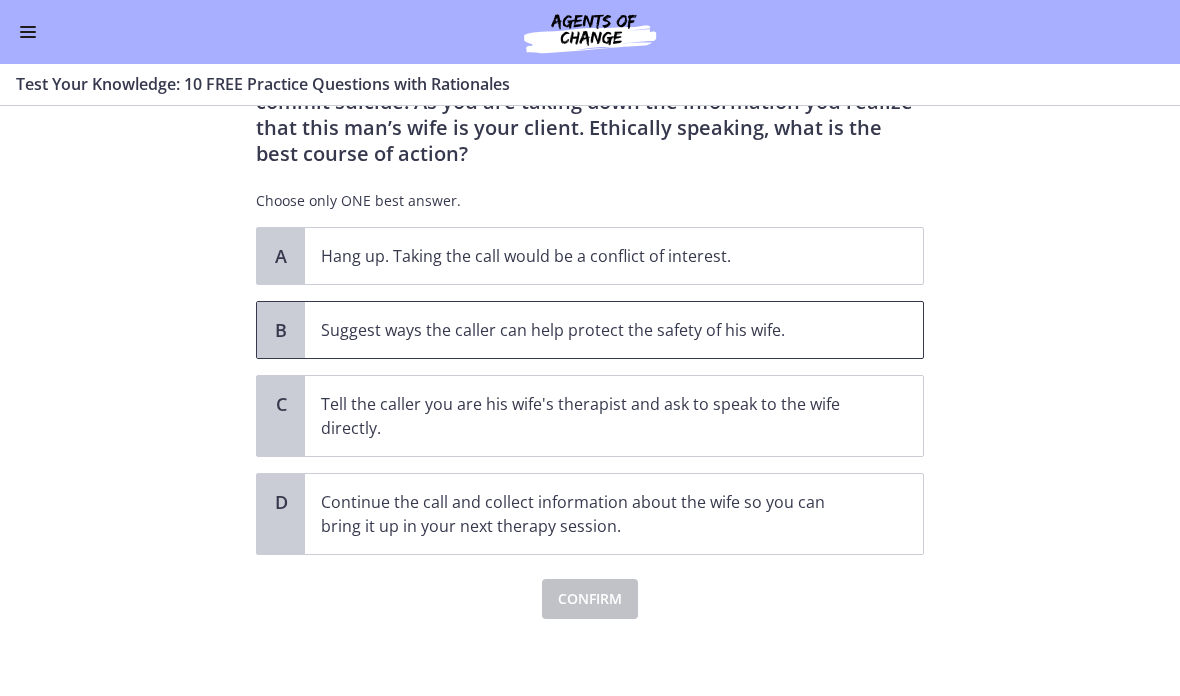 click on "Suggest ways the caller can help protect the safety of his wife." at bounding box center [594, 330] 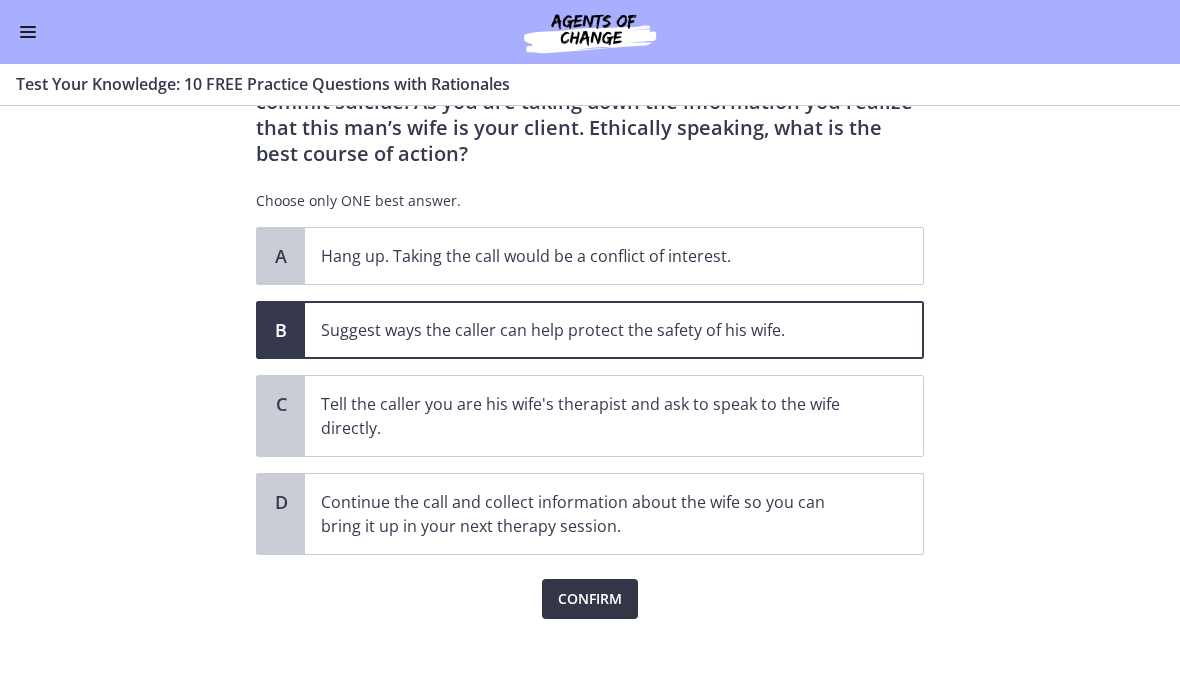 click on "Confirm" at bounding box center [590, 599] 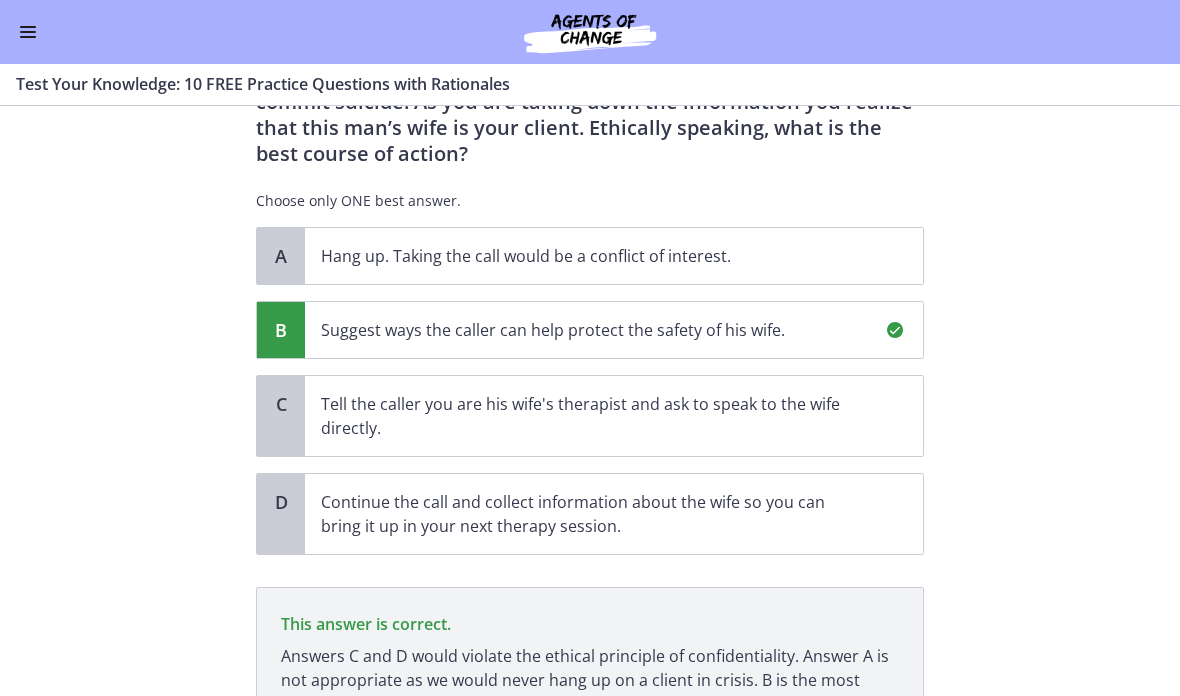 scroll, scrollTop: 348, scrollLeft: 0, axis: vertical 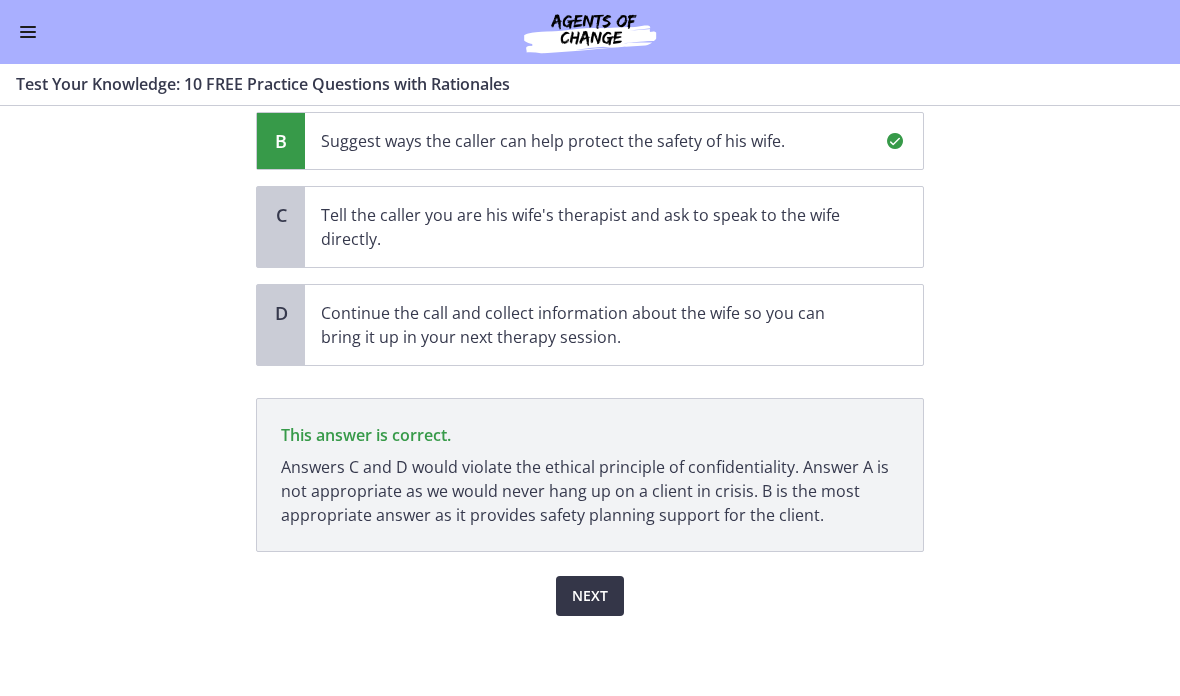 click on "Next" at bounding box center [590, 596] 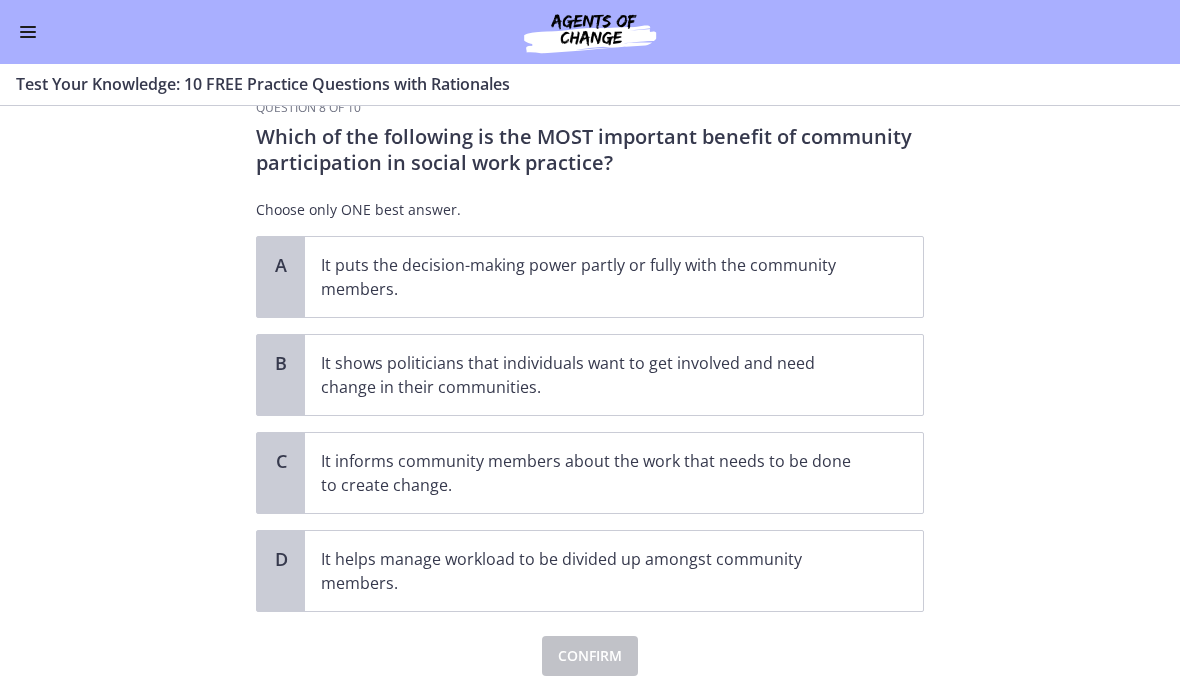 scroll, scrollTop: 47, scrollLeft: 0, axis: vertical 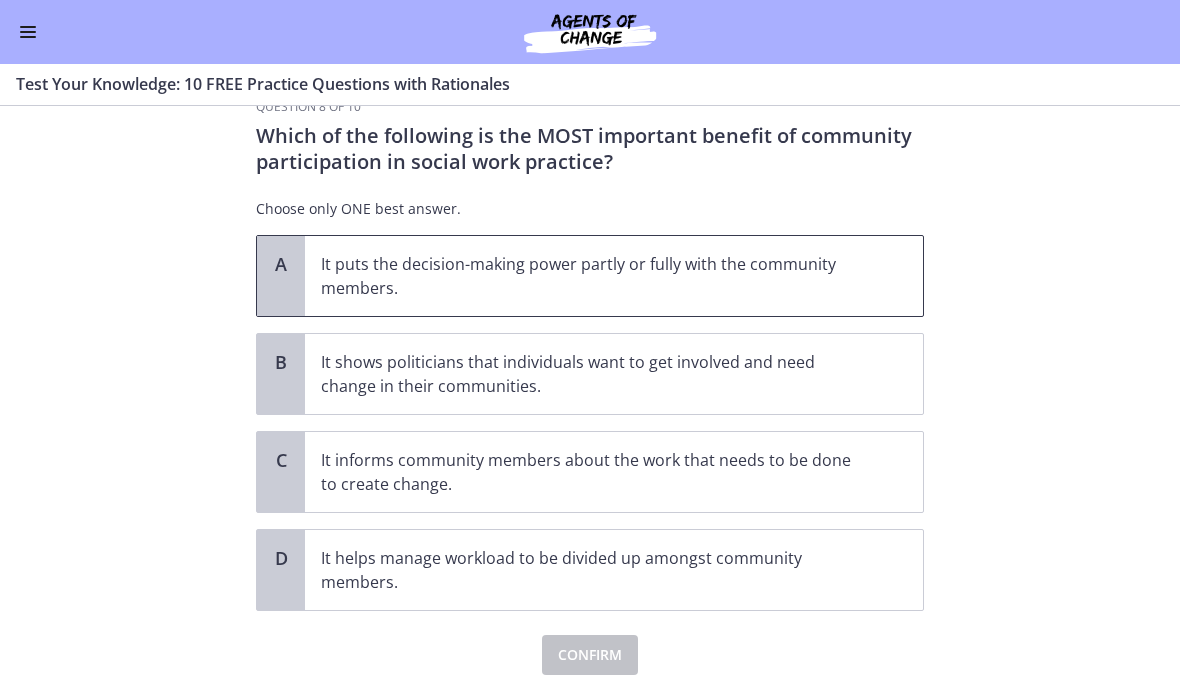 click on "It puts the decision-making power partly or fully with the community members." at bounding box center (594, 276) 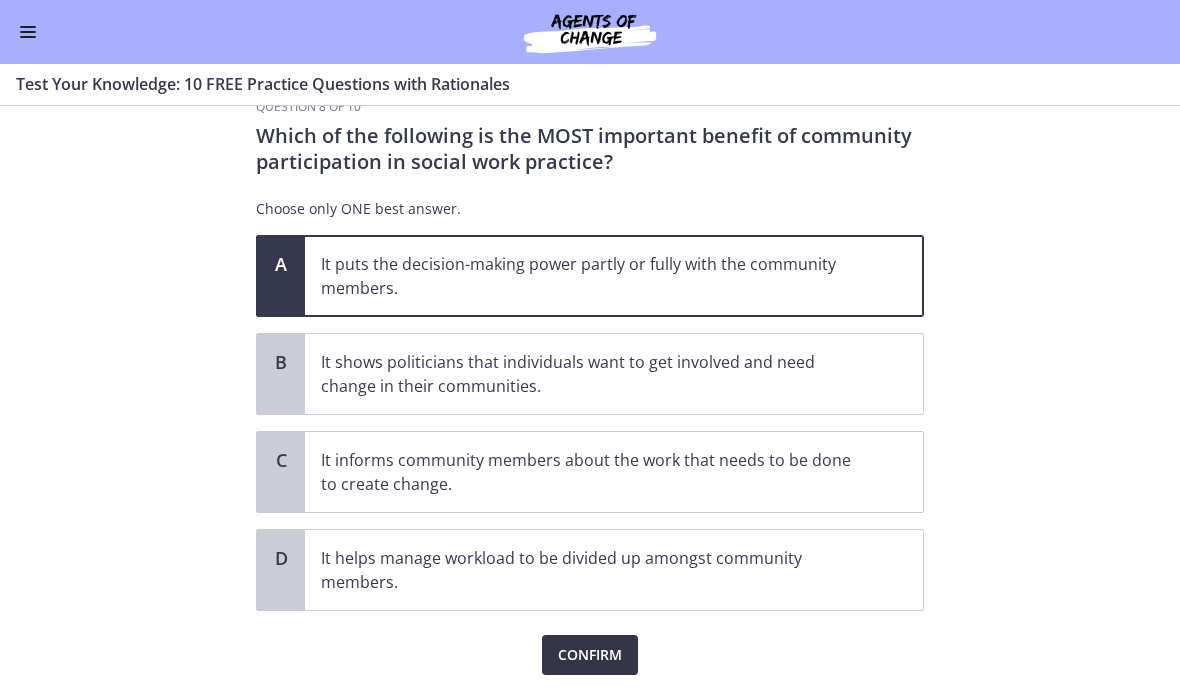 click on "Confirm" at bounding box center [590, 655] 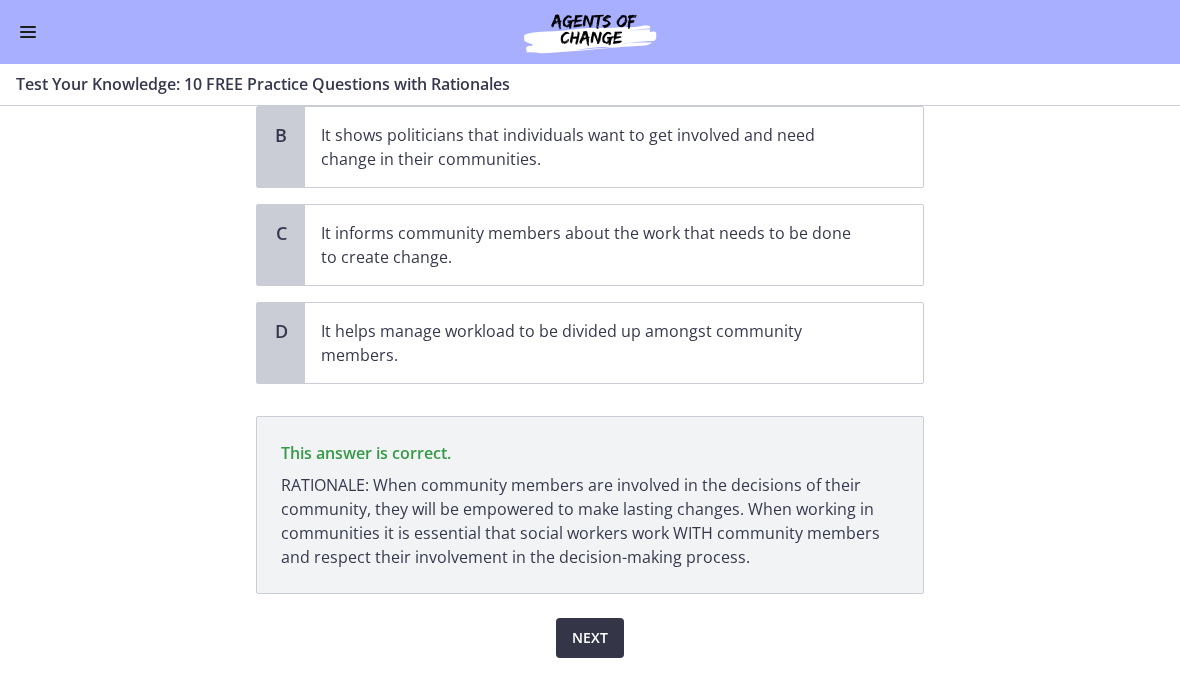scroll, scrollTop: 316, scrollLeft: 0, axis: vertical 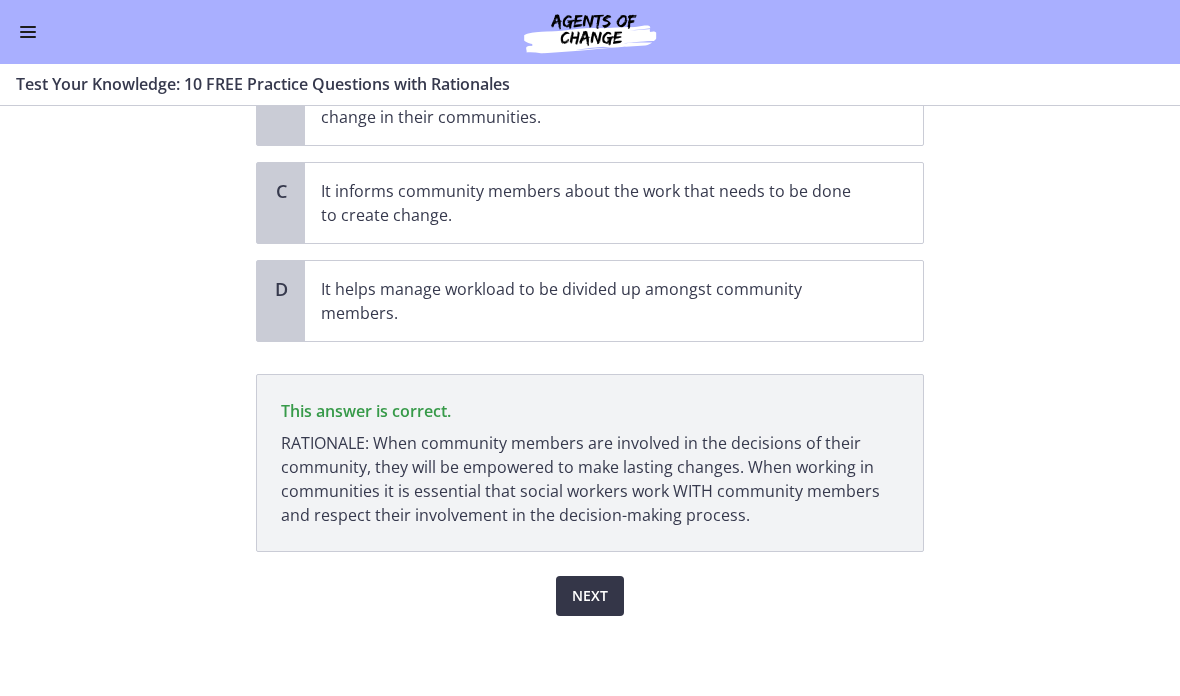click on "Next" at bounding box center [590, 596] 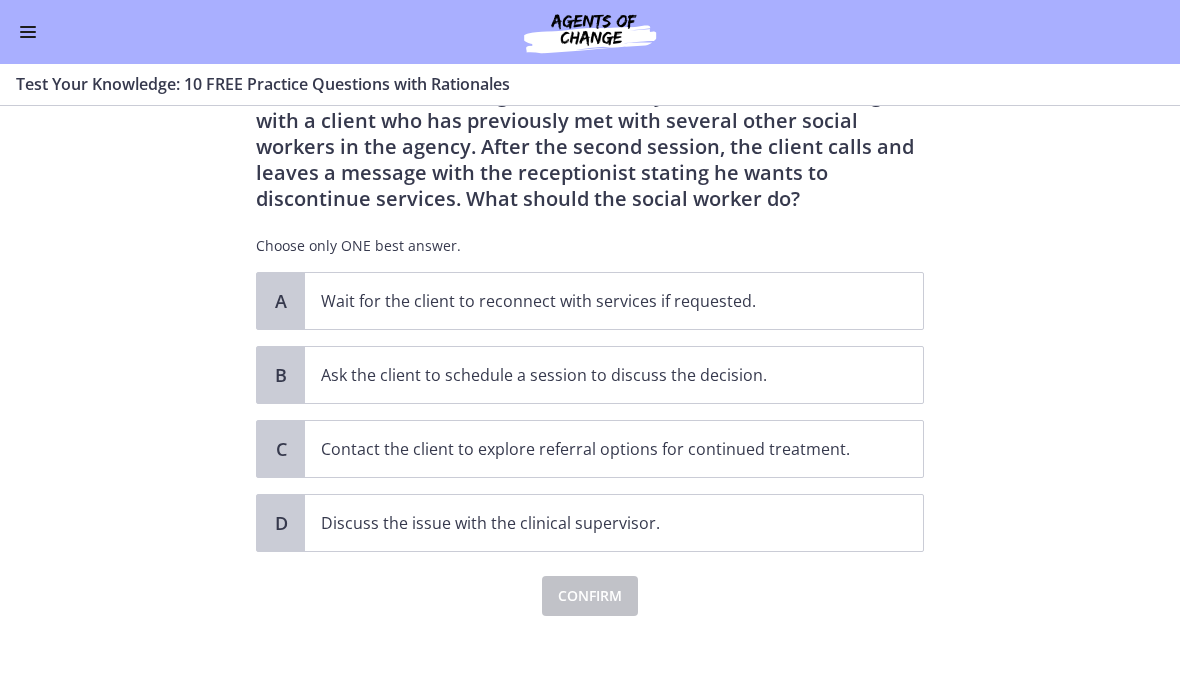 scroll, scrollTop: 88, scrollLeft: 0, axis: vertical 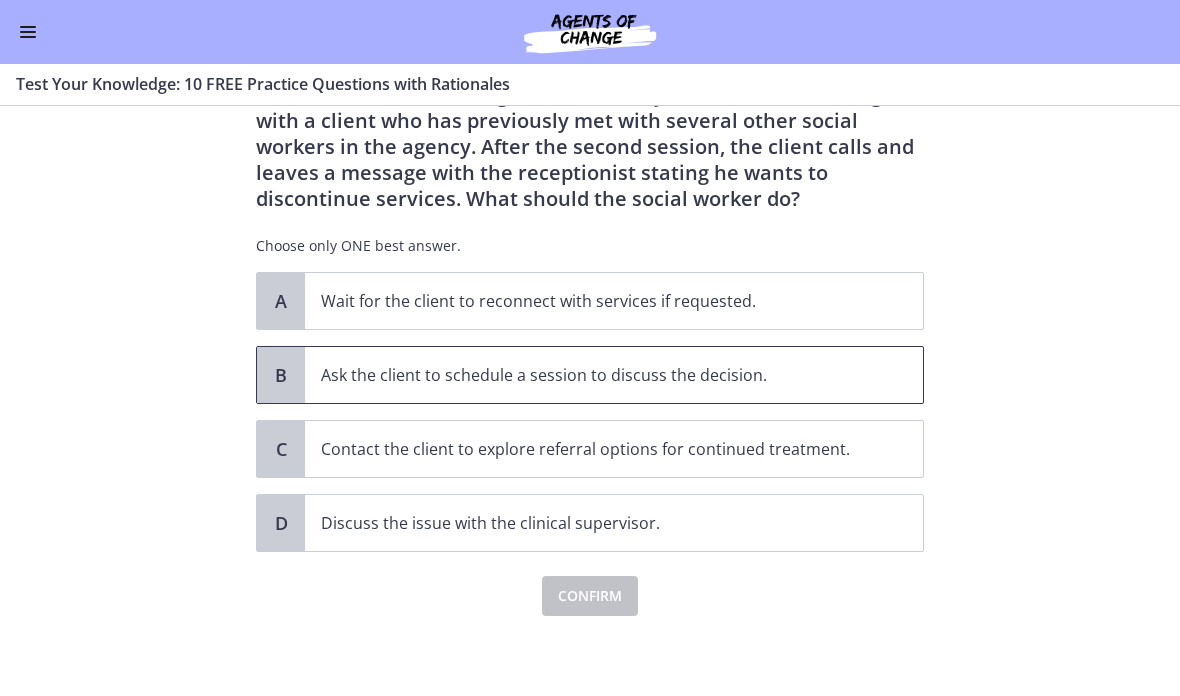click on "Ask the client to schedule a session to discuss the decision." at bounding box center (594, 375) 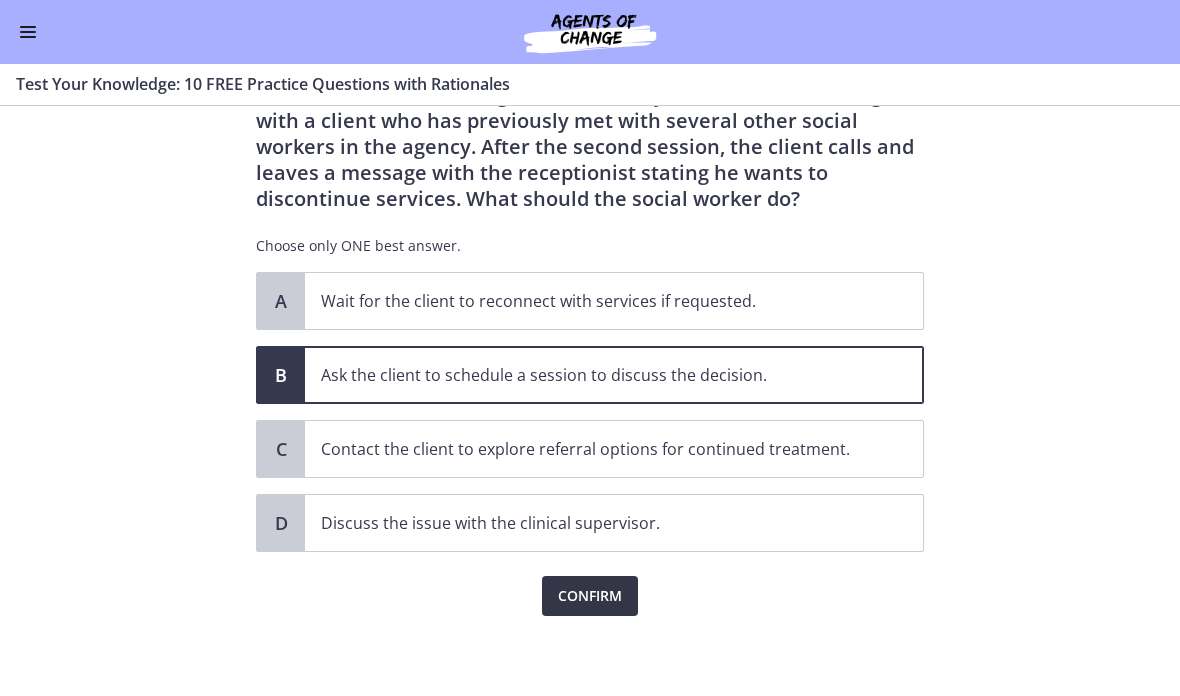 click on "Confirm" at bounding box center [590, 596] 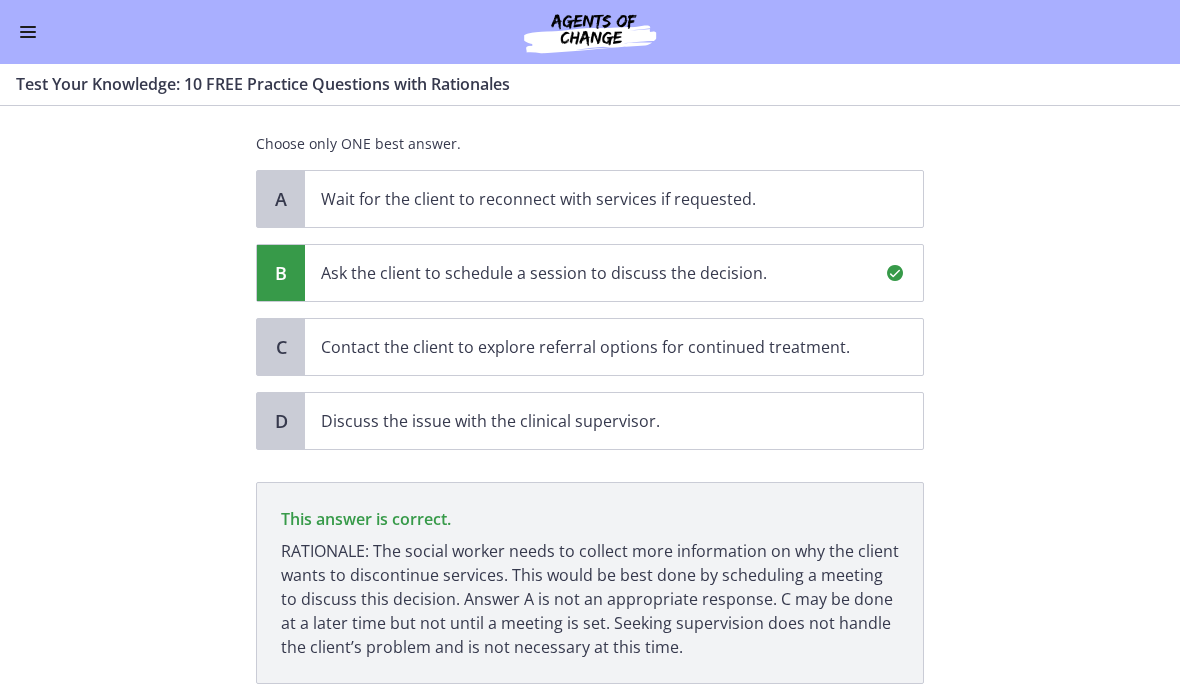 scroll, scrollTop: 322, scrollLeft: 0, axis: vertical 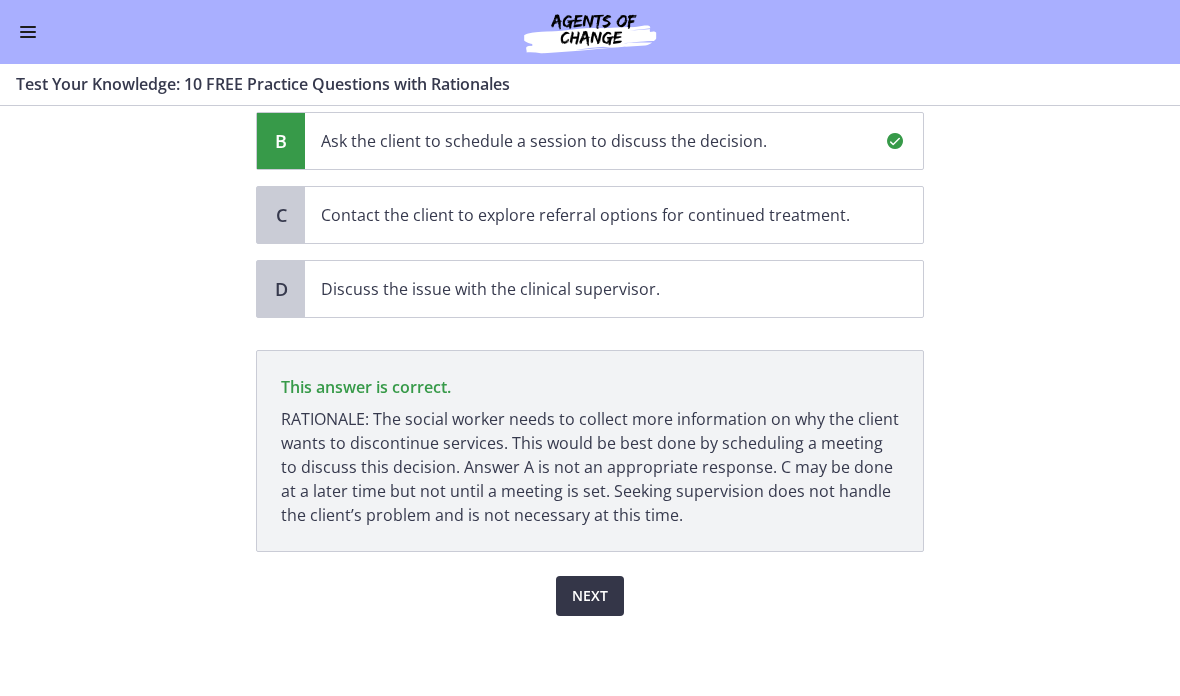 click on "Next" at bounding box center [590, 596] 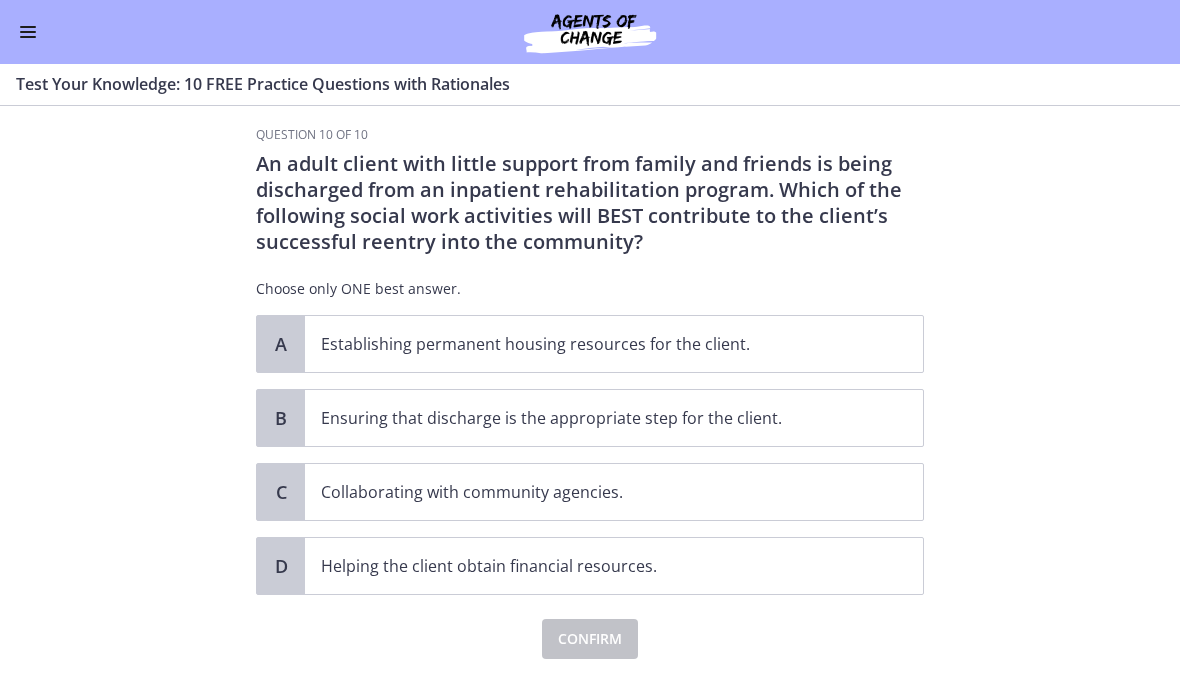 scroll, scrollTop: 20, scrollLeft: 0, axis: vertical 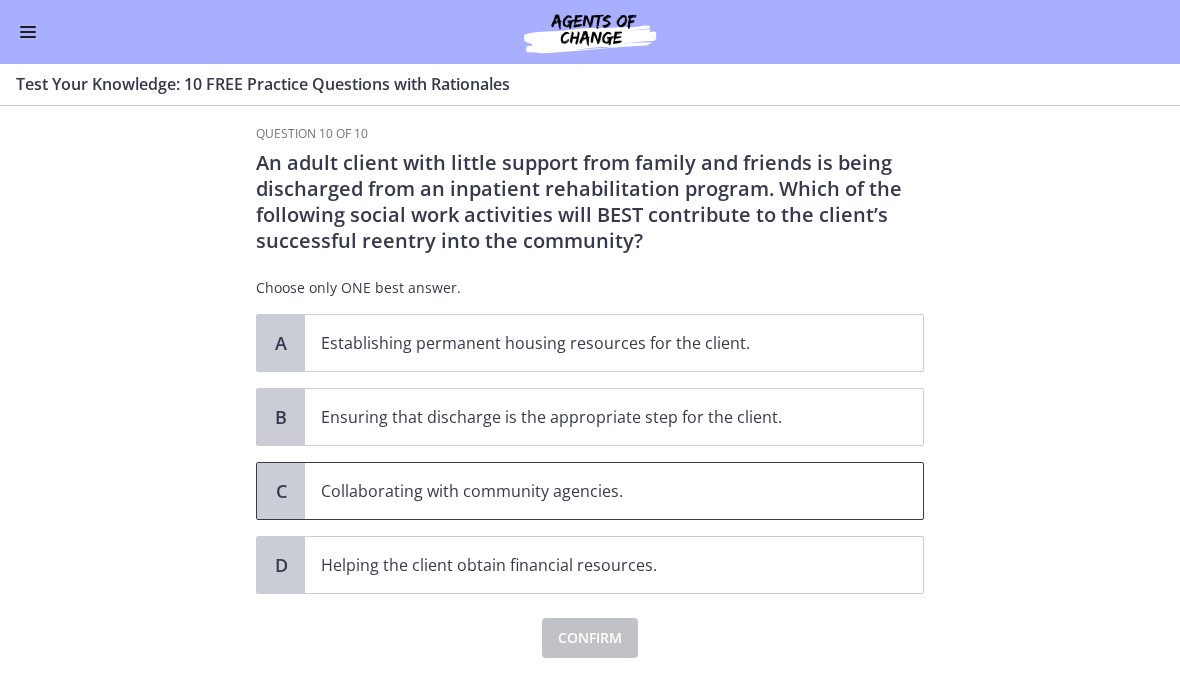 click on "Collaborating with community agencies." at bounding box center [614, 491] 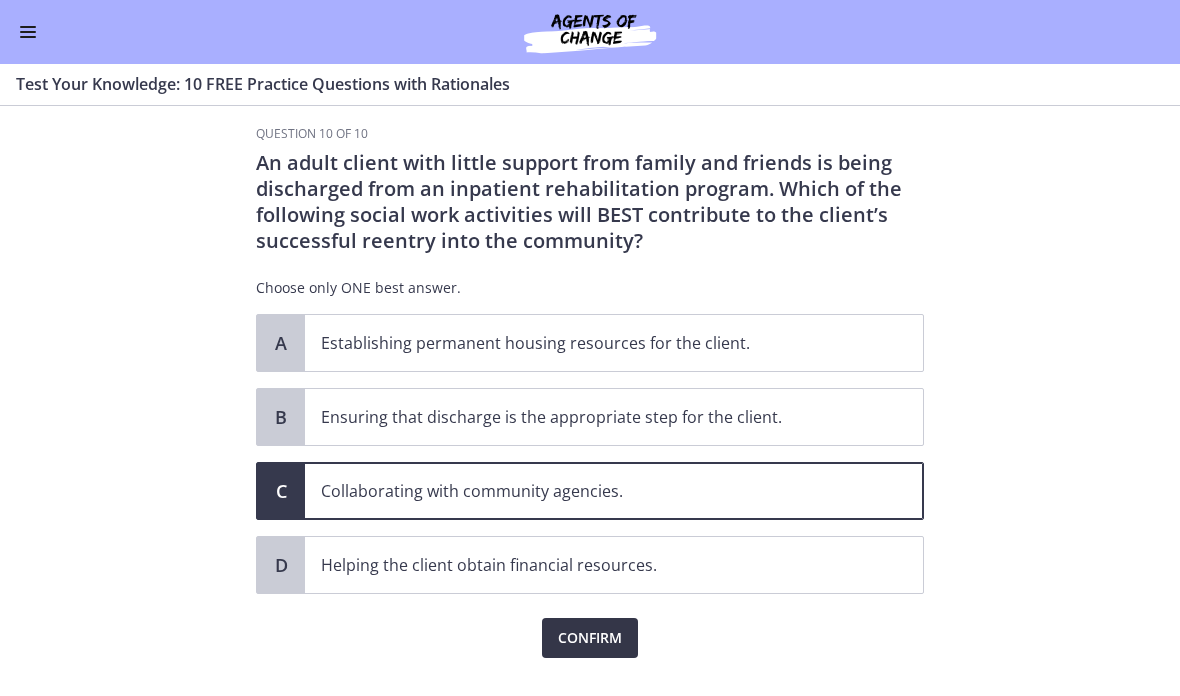 click on "Confirm" at bounding box center [590, 638] 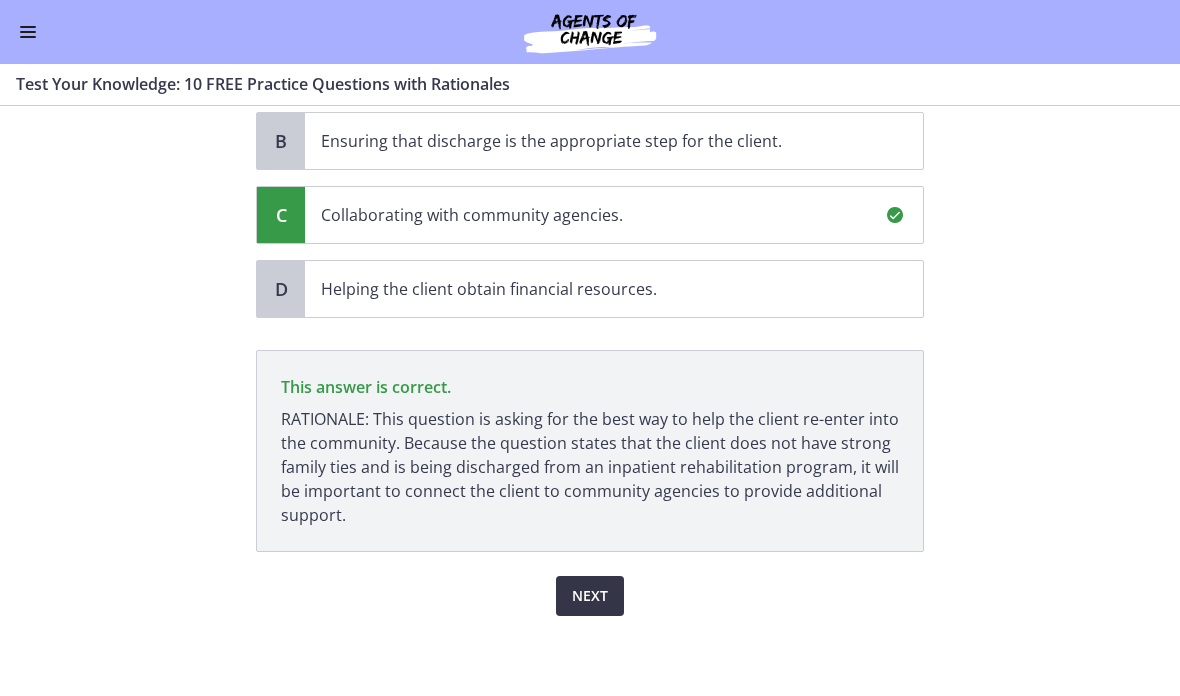 scroll, scrollTop: 296, scrollLeft: 0, axis: vertical 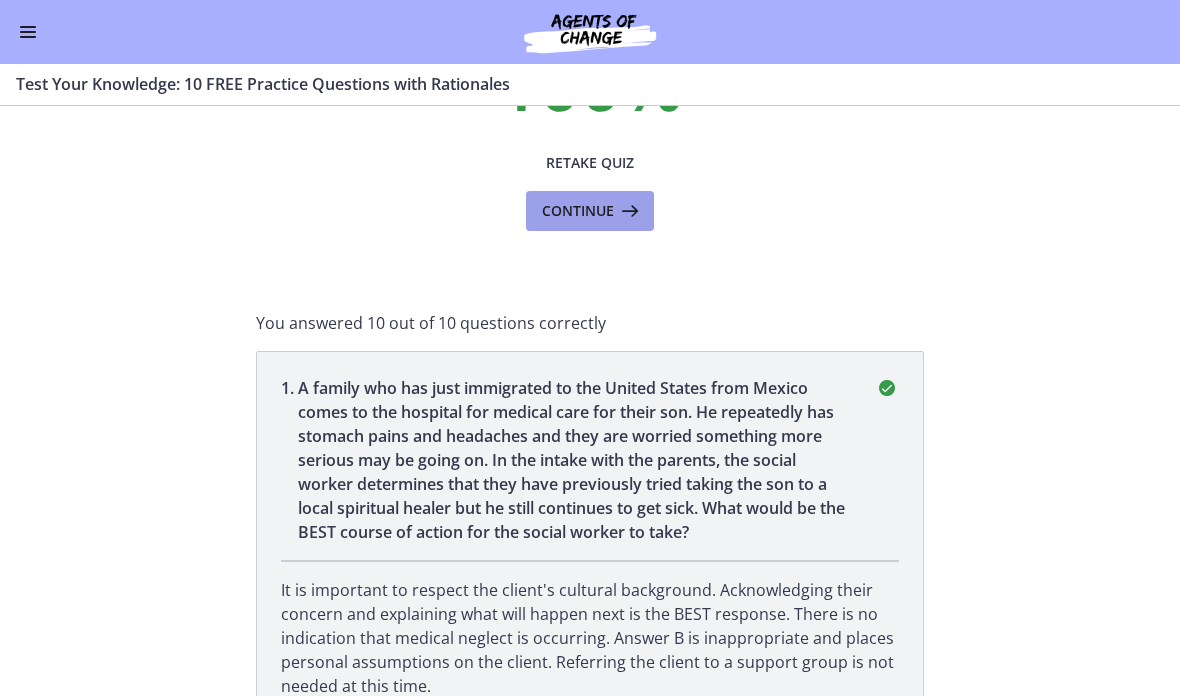 click at bounding box center [628, 211] 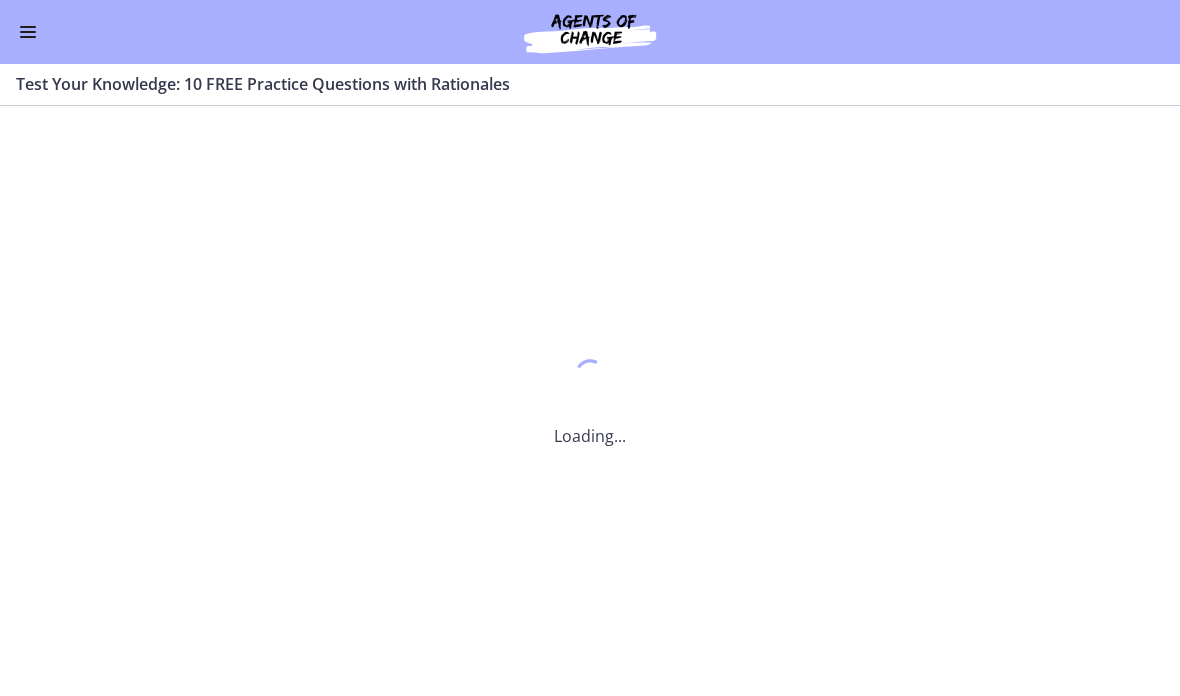 scroll, scrollTop: 0, scrollLeft: 0, axis: both 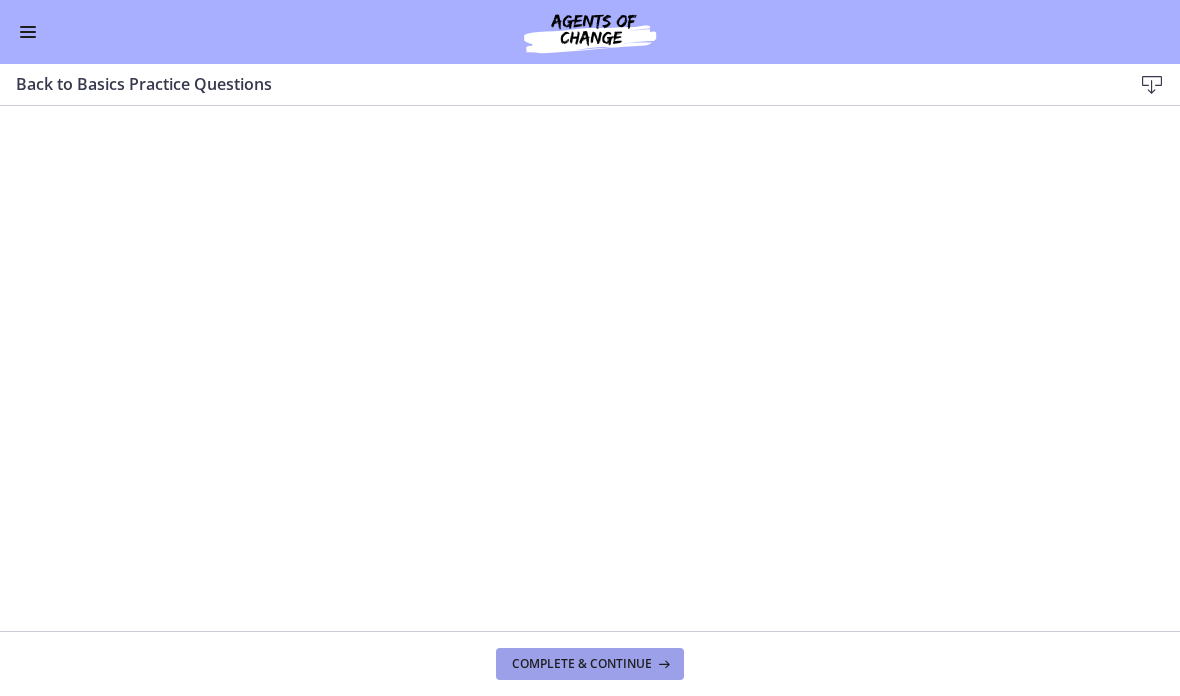 click on "Complete & continue" at bounding box center [582, 664] 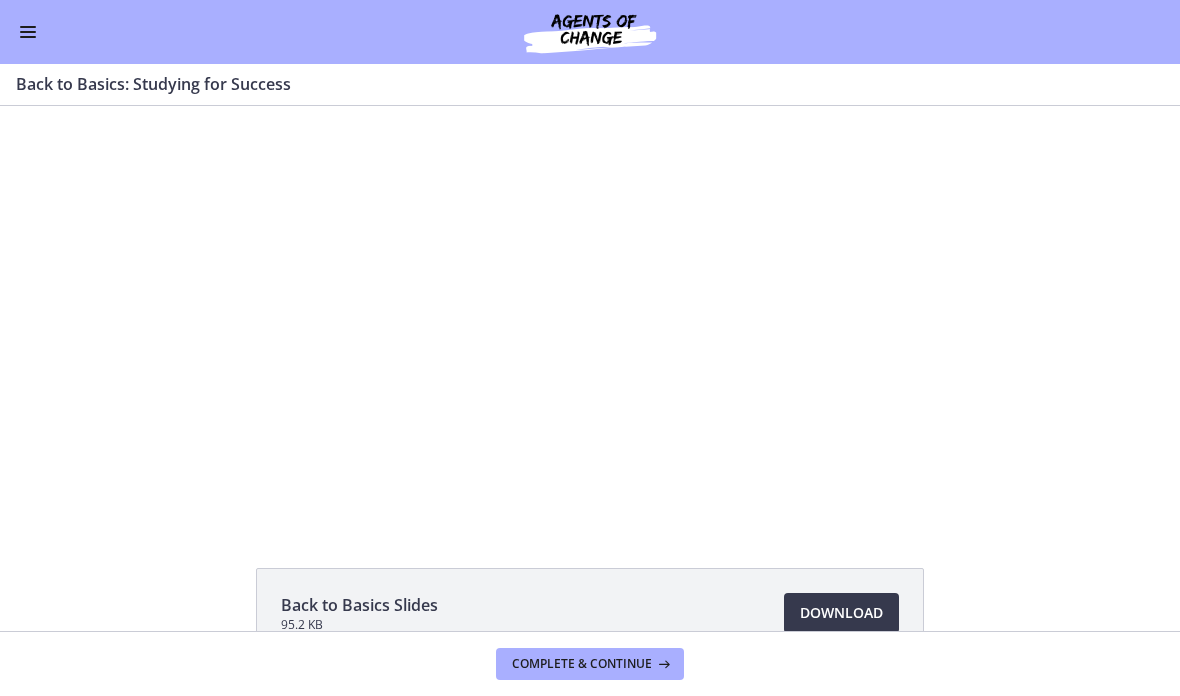 scroll, scrollTop: 0, scrollLeft: 0, axis: both 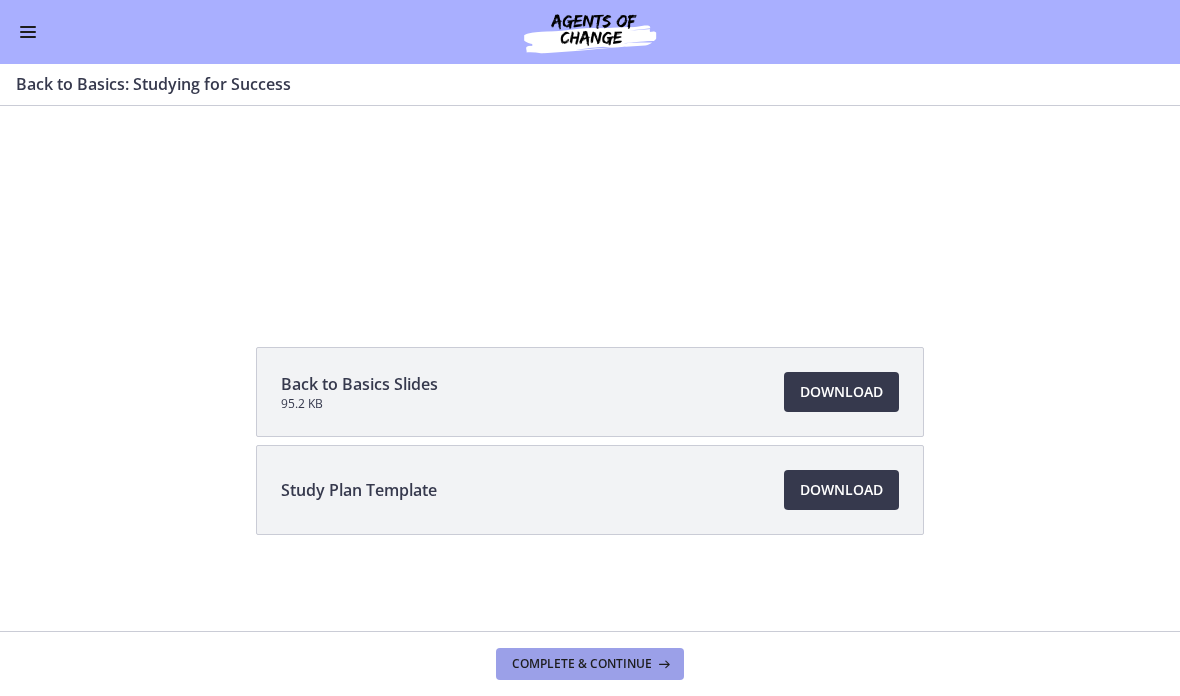 click on "Complete & continue" at bounding box center (582, 664) 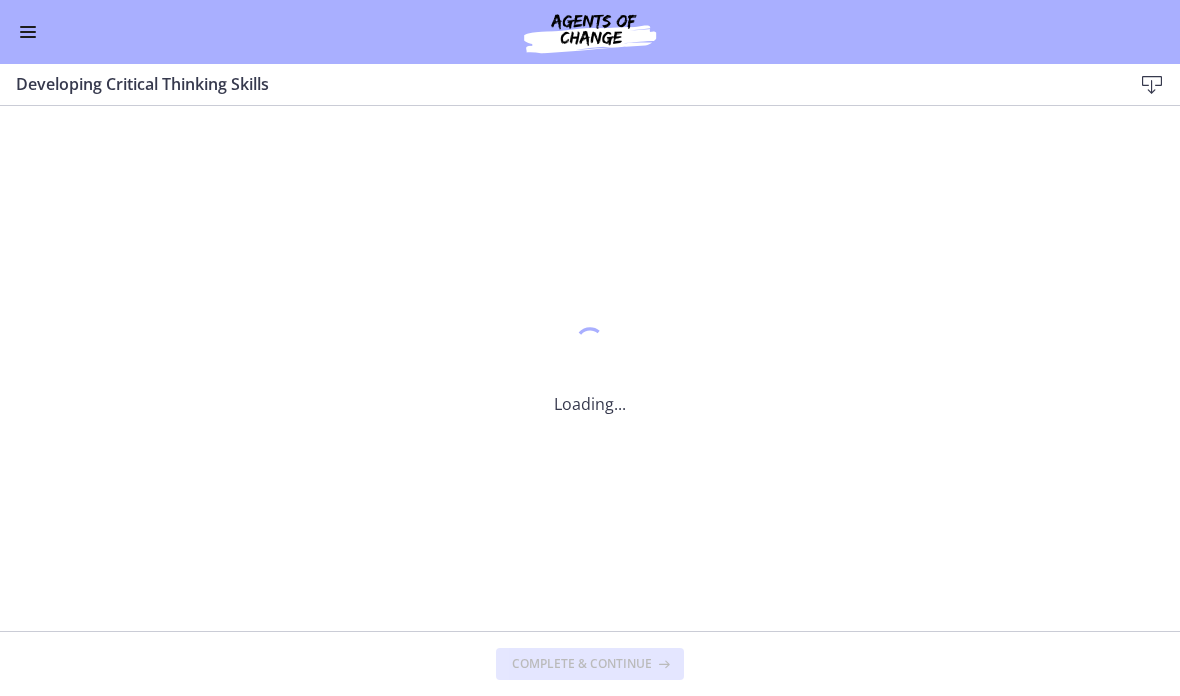 scroll, scrollTop: 0, scrollLeft: 0, axis: both 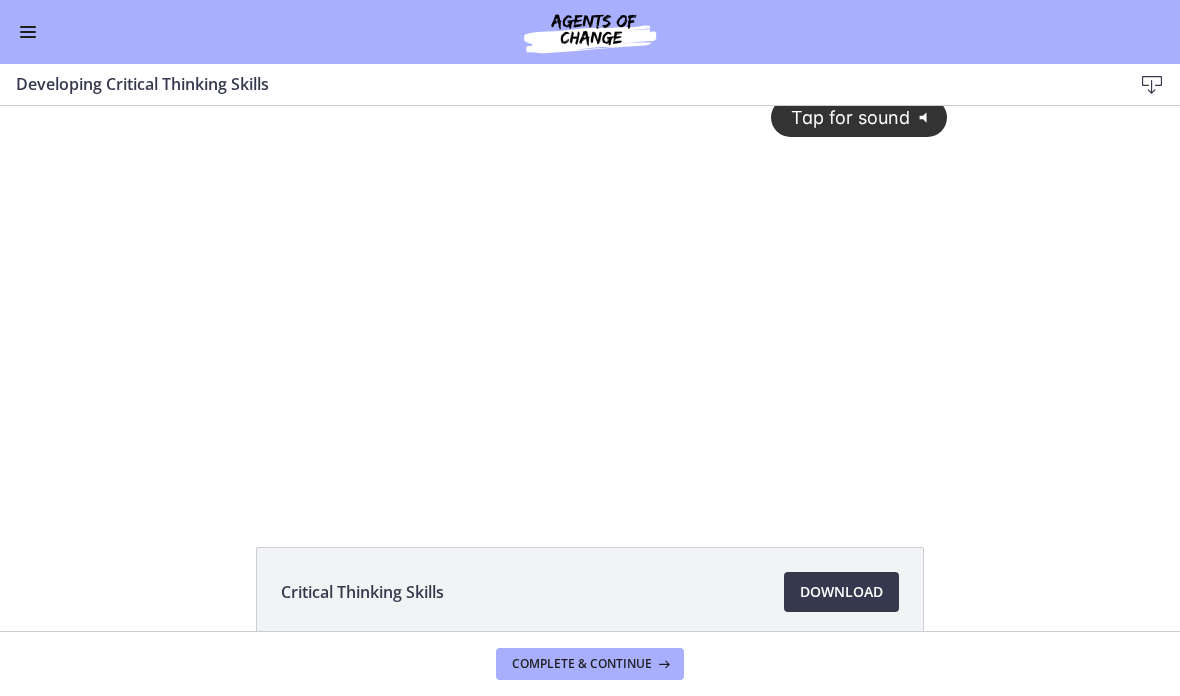 click on "Tap for sound
@keyframes VOLUME_SMALL_WAVE_FLASH {
0% { opacity: 0; }
33% { opacity: 1; }
66% { opacity: 1; }
100% { opacity: 0; }
}
@keyframes VOLUME_LARGE_WAVE_FLASH {
0% { opacity: 0; }
33% { opacity: 1; }
66% { opacity: 1; }
100% { opacity: 0; }
}
.volume__small-wave {
animation: VOLUME_SMALL_WAVE_FLASH 2s infinite;
opacity: 0;
}
.volume__large-wave {
animation: VOLUME_LARGE_WAVE_FLASH 2s infinite .3s;
opacity: 0;
}" at bounding box center (590, 276) 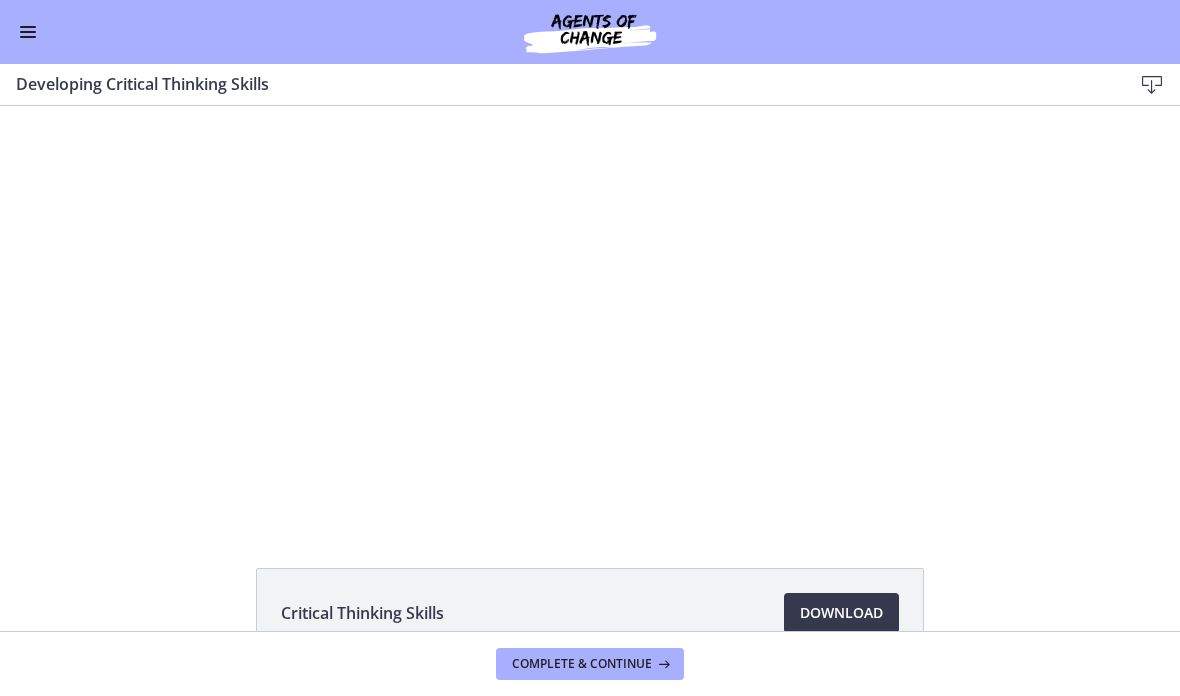 scroll, scrollTop: 0, scrollLeft: 0, axis: both 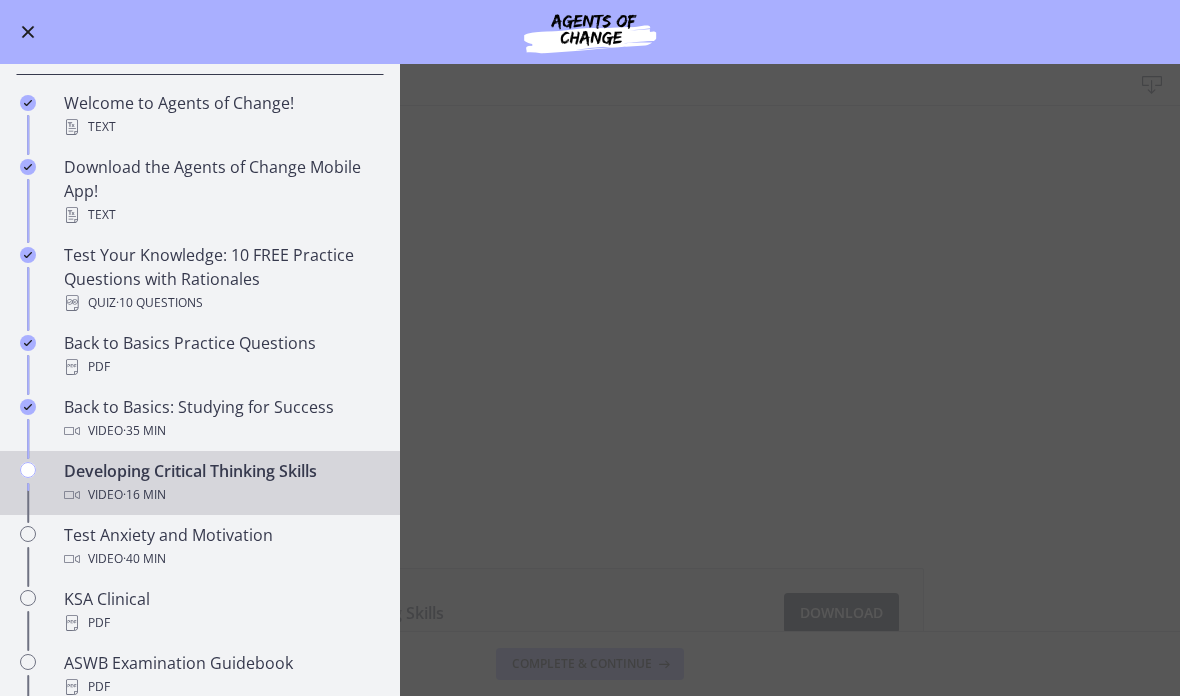 click on "Developing Critical Thinking Skills
Download
Enable fullscreen
Critical Thinking Skills
Download
Opens in a new window
Complete & continue" at bounding box center (590, 380) 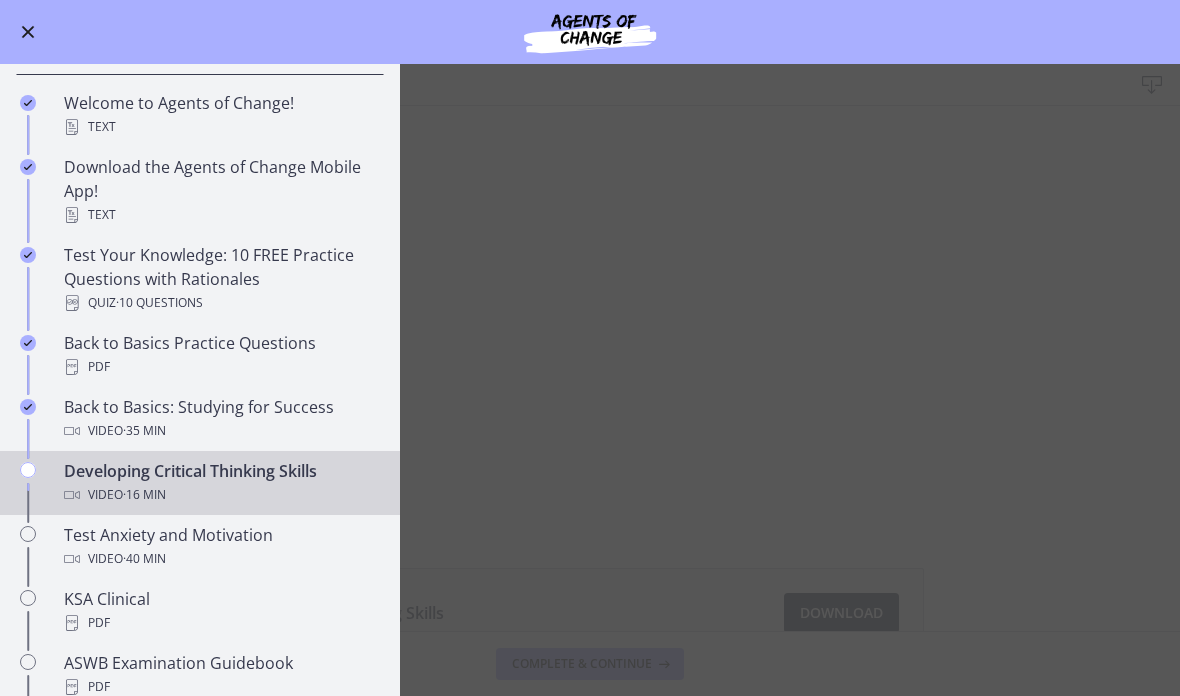 click on "Developing Critical Thinking Skills
Download
Enable fullscreen
Critical Thinking Skills
Download
Opens in a new window
Complete & continue" at bounding box center [590, 380] 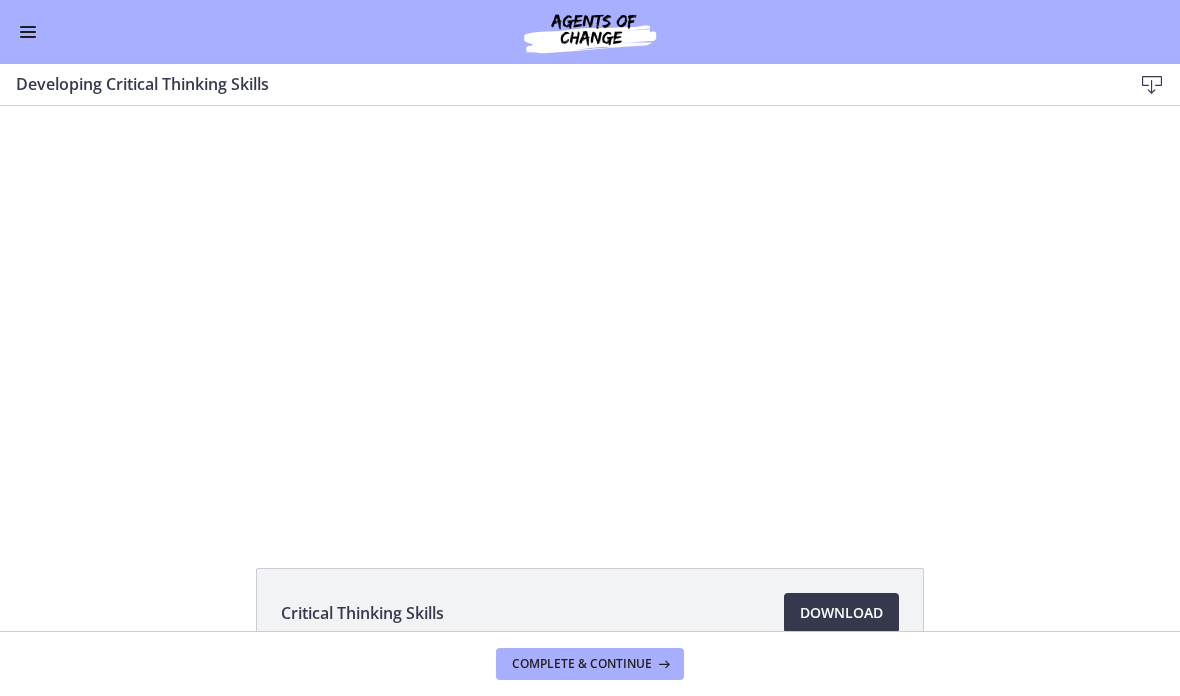 click at bounding box center (590, 314) 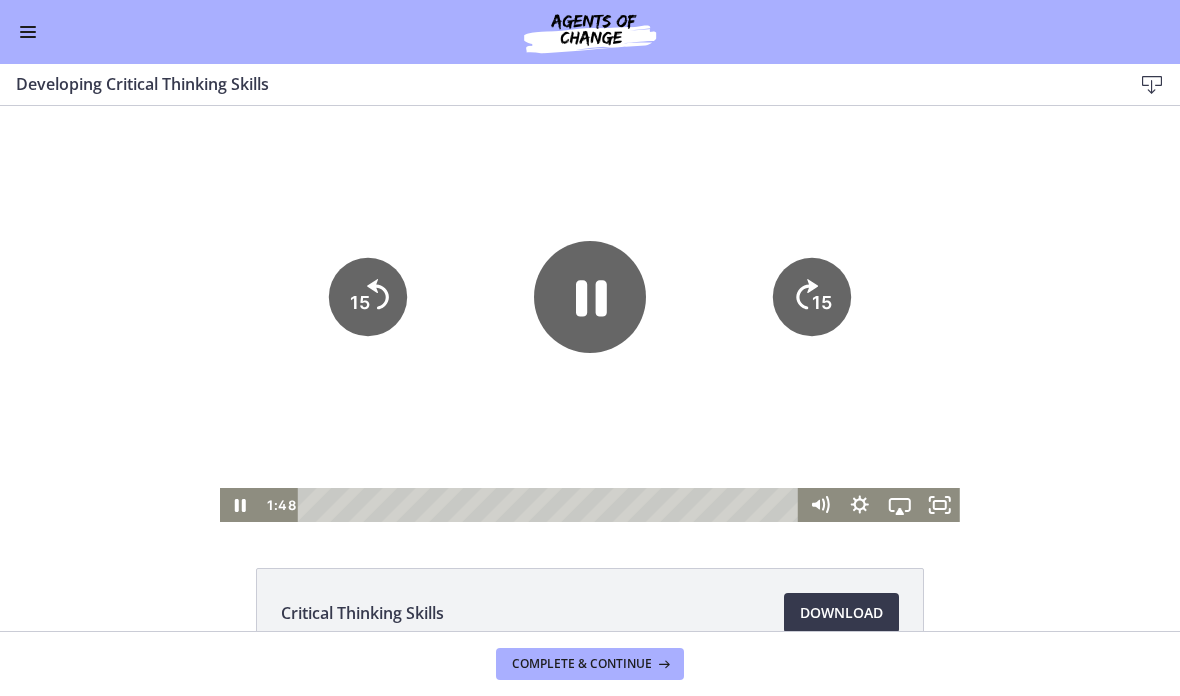 click 